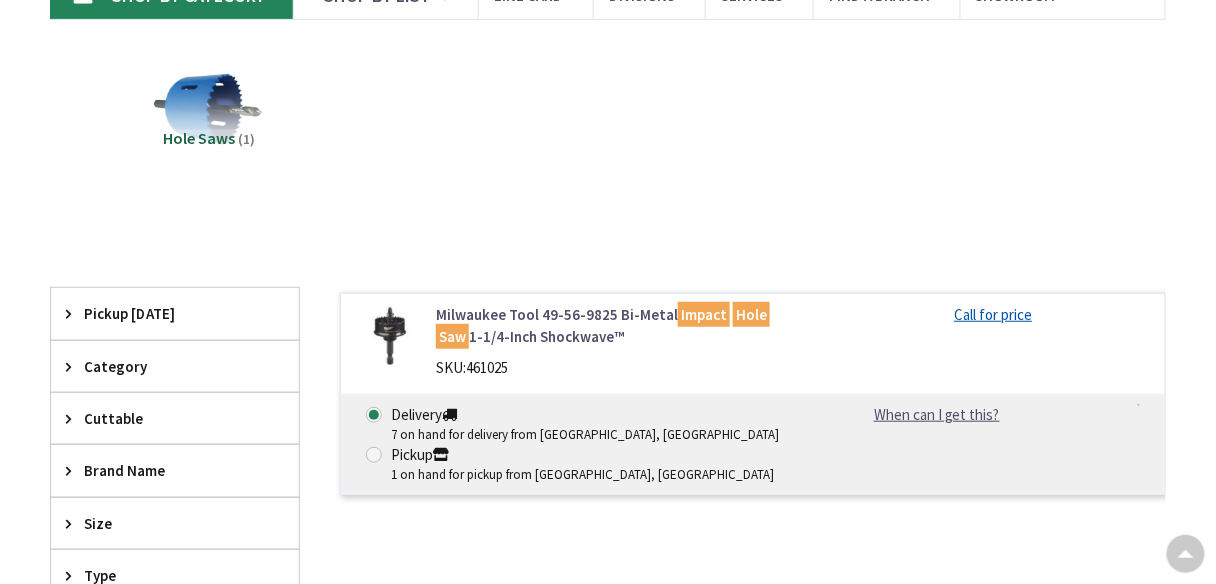 scroll, scrollTop: 160, scrollLeft: 0, axis: vertical 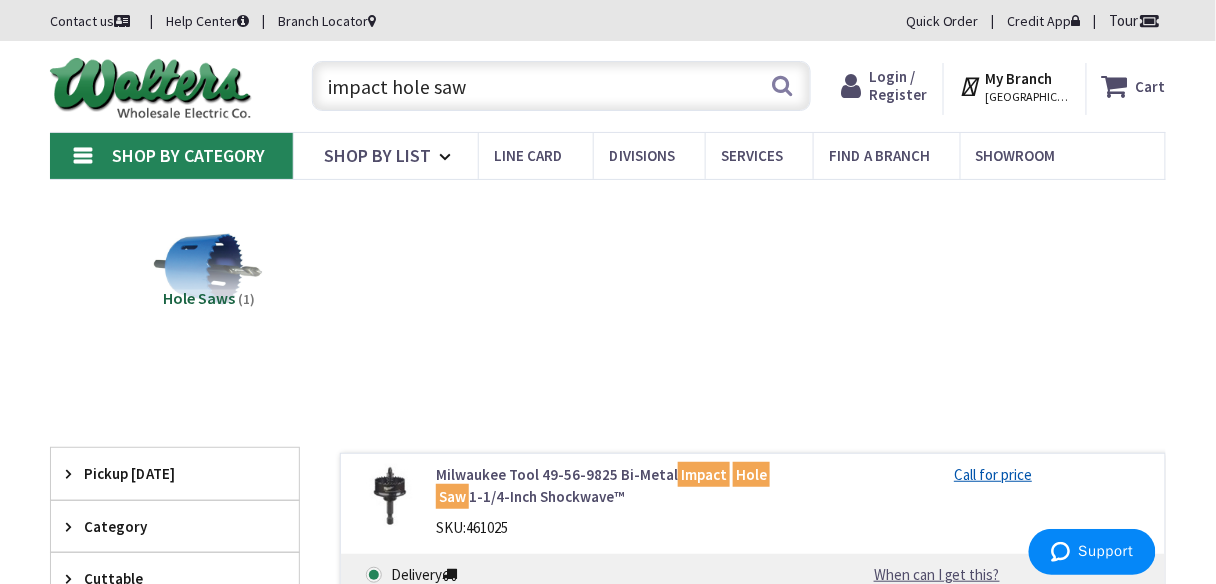 click on "impact hole saw" at bounding box center (561, 86) 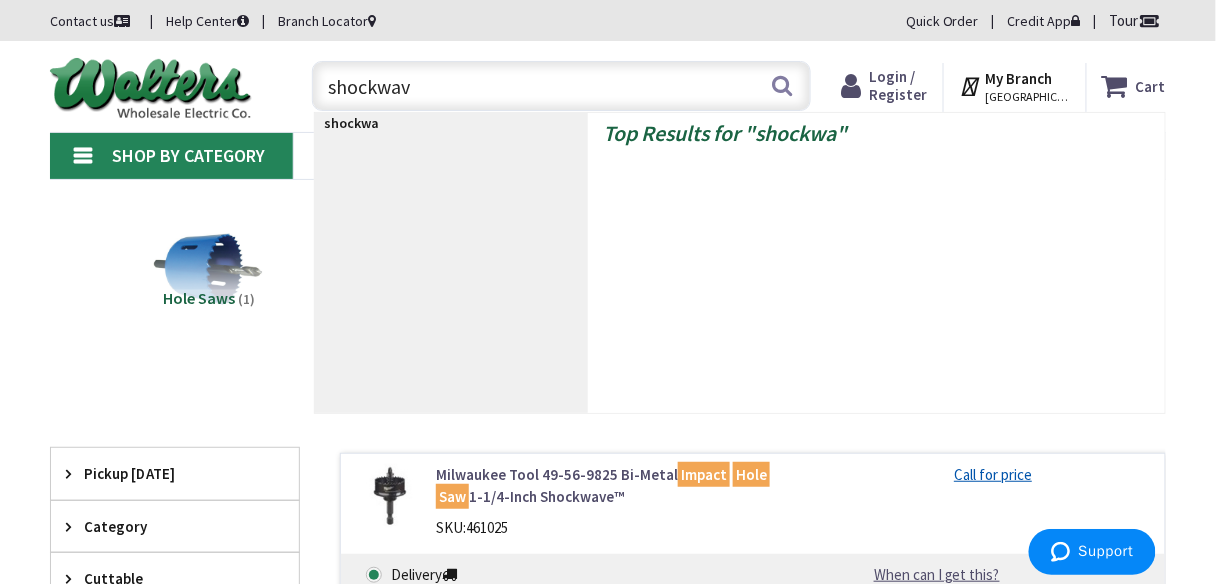 type on "shockwave" 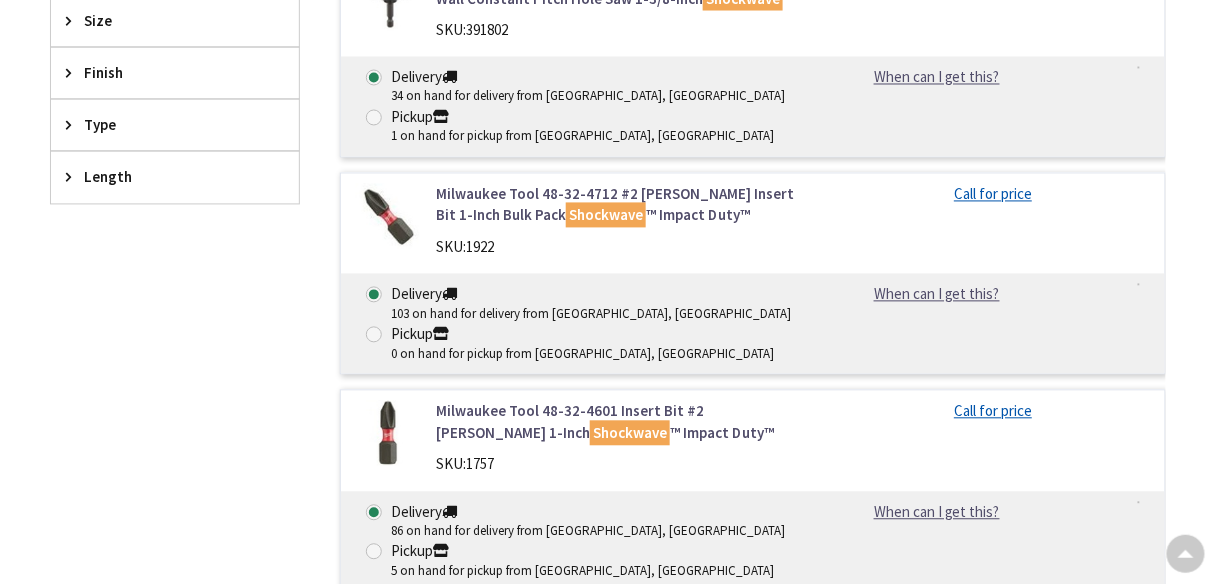 scroll, scrollTop: 1040, scrollLeft: 0, axis: vertical 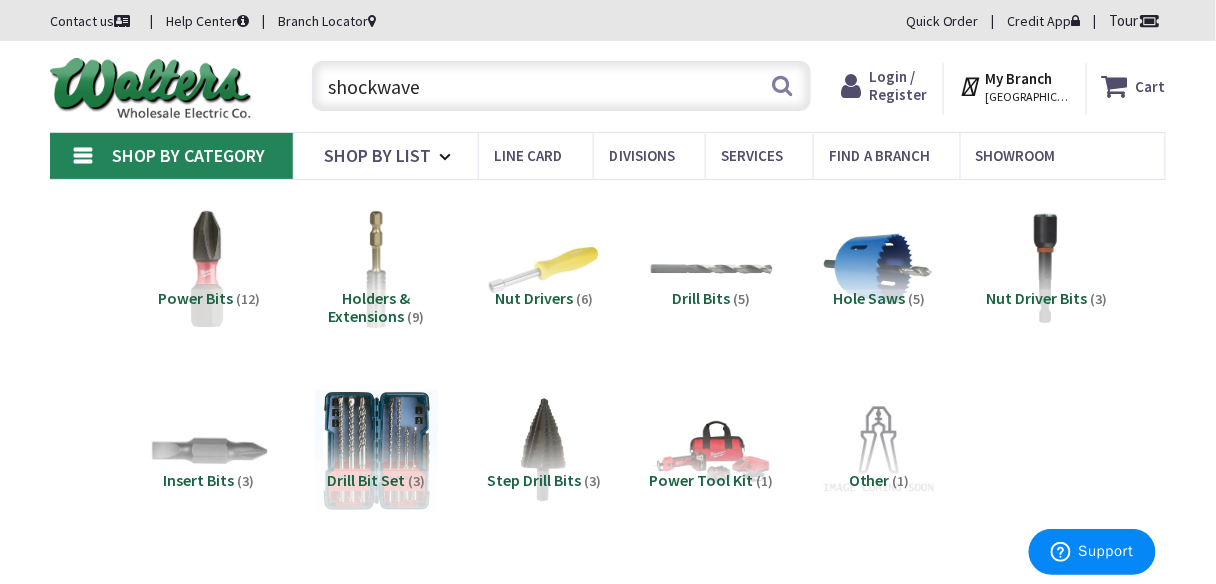 click on "My Branch" at bounding box center (1018, 78) 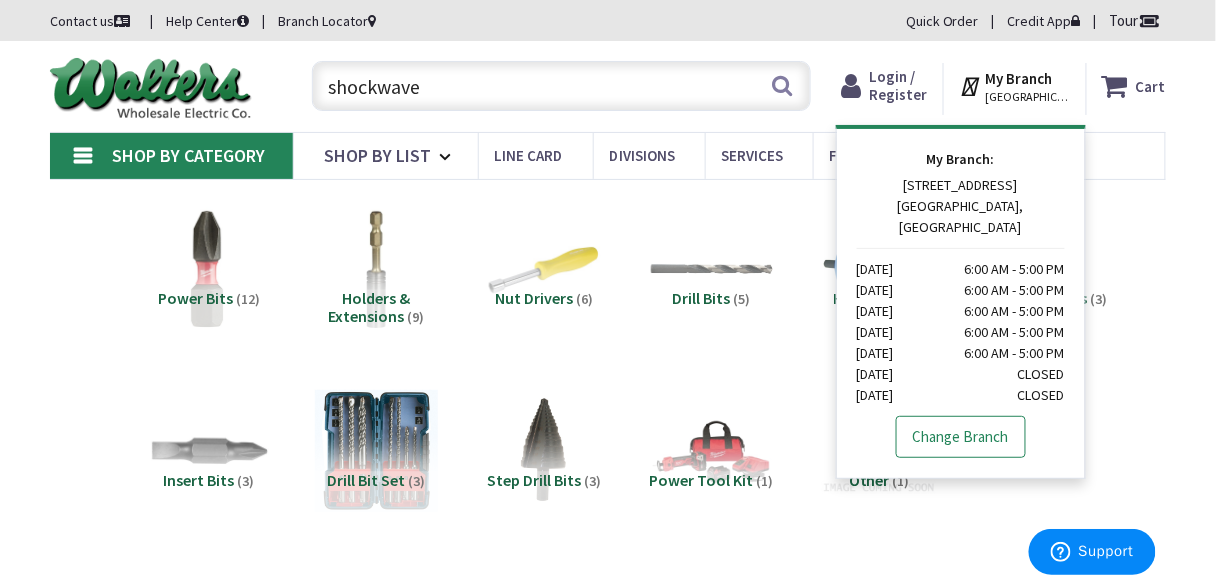 click on "Change Branch" at bounding box center [961, 437] 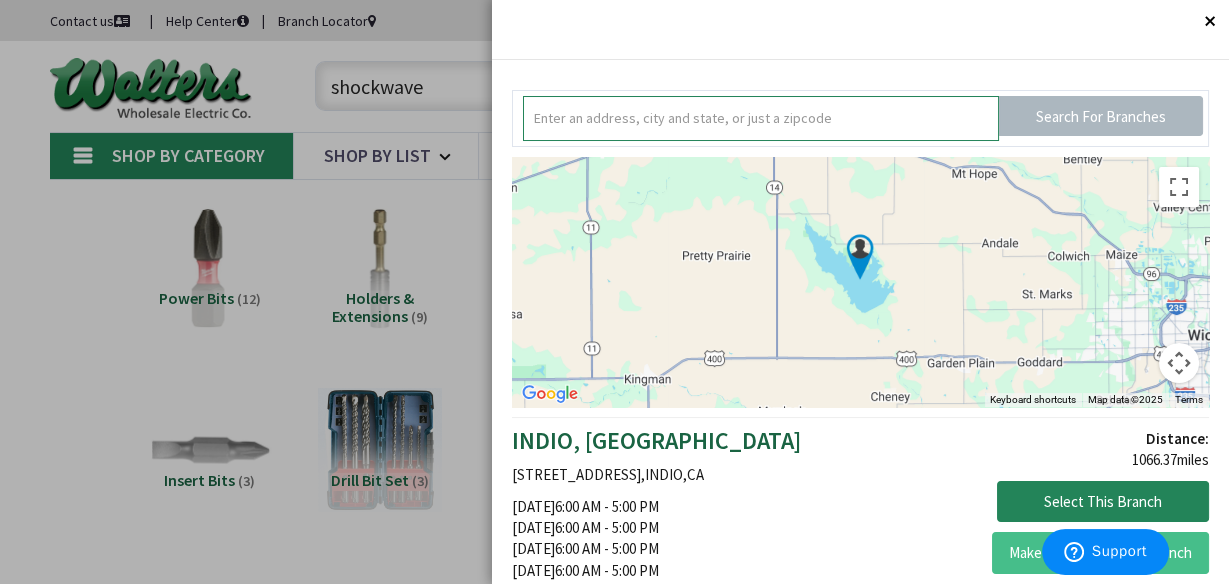 click at bounding box center [761, 118] 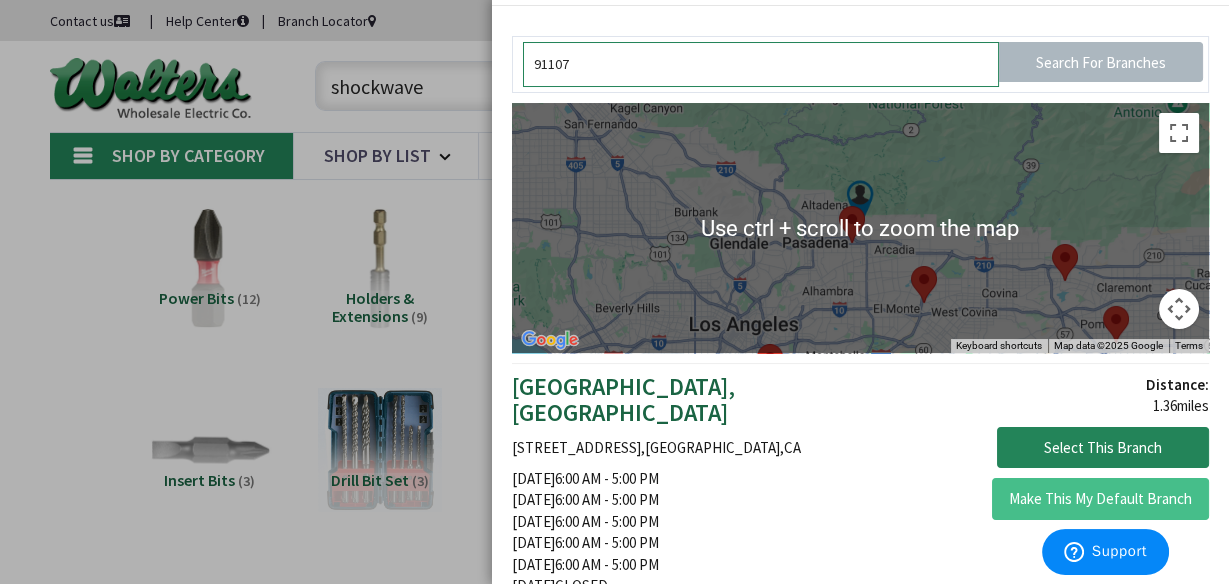 scroll, scrollTop: 80, scrollLeft: 0, axis: vertical 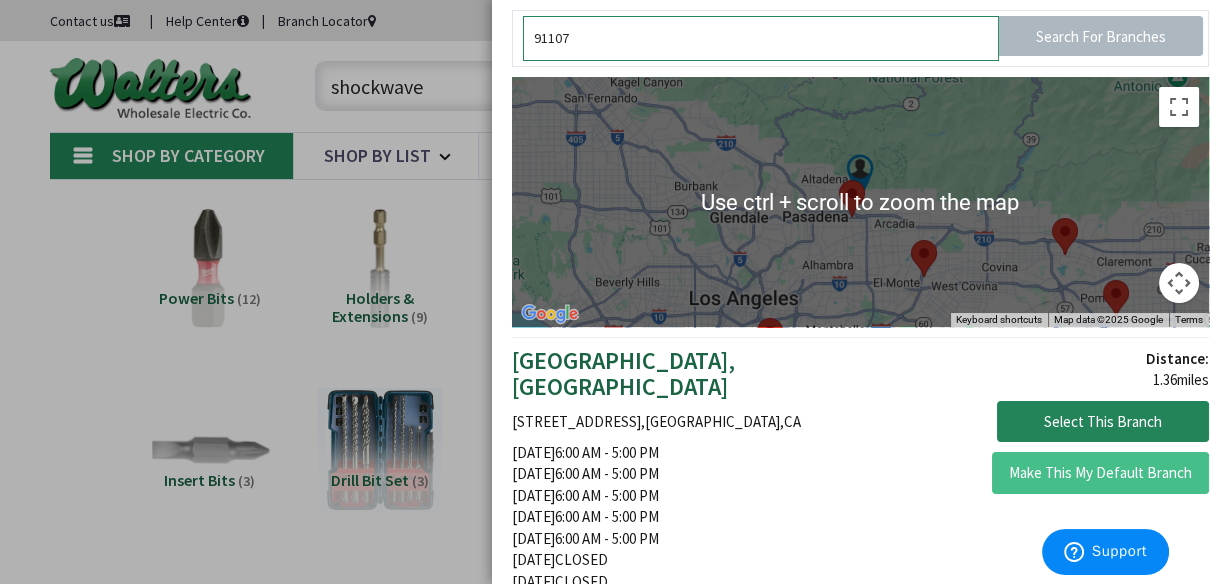 type on "91107" 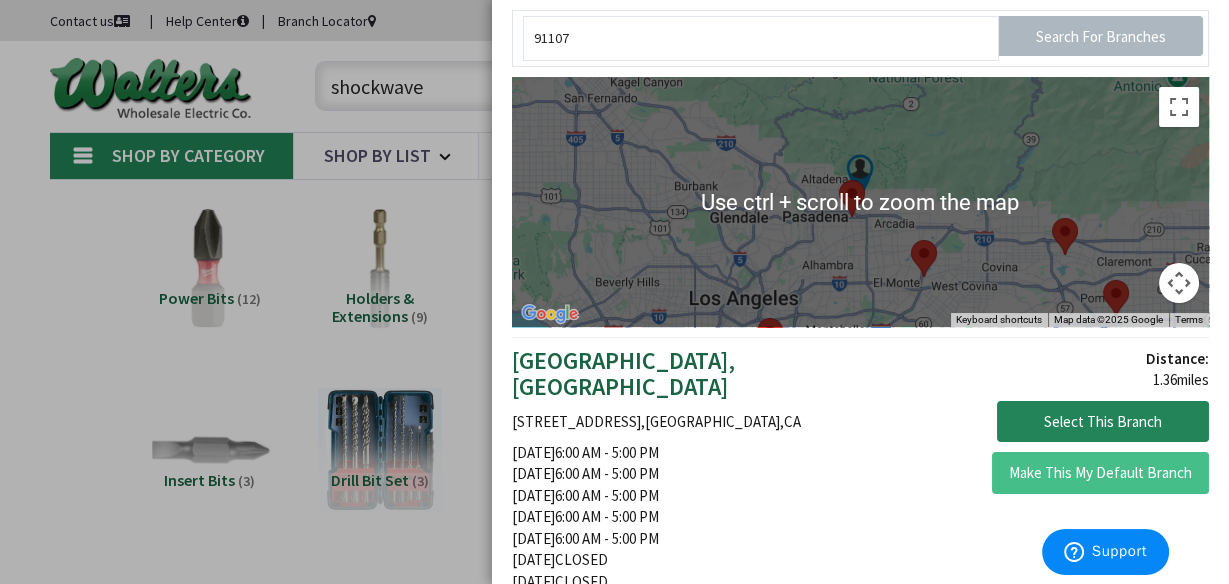 click on "To navigate, press the arrow keys." at bounding box center [860, 202] 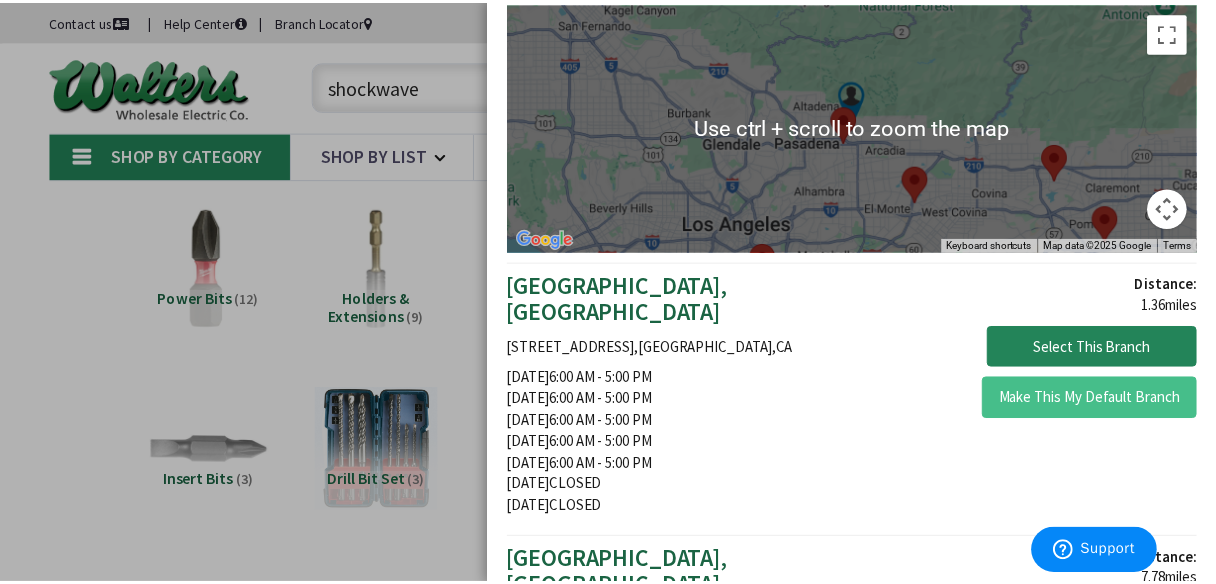 scroll, scrollTop: 160, scrollLeft: 0, axis: vertical 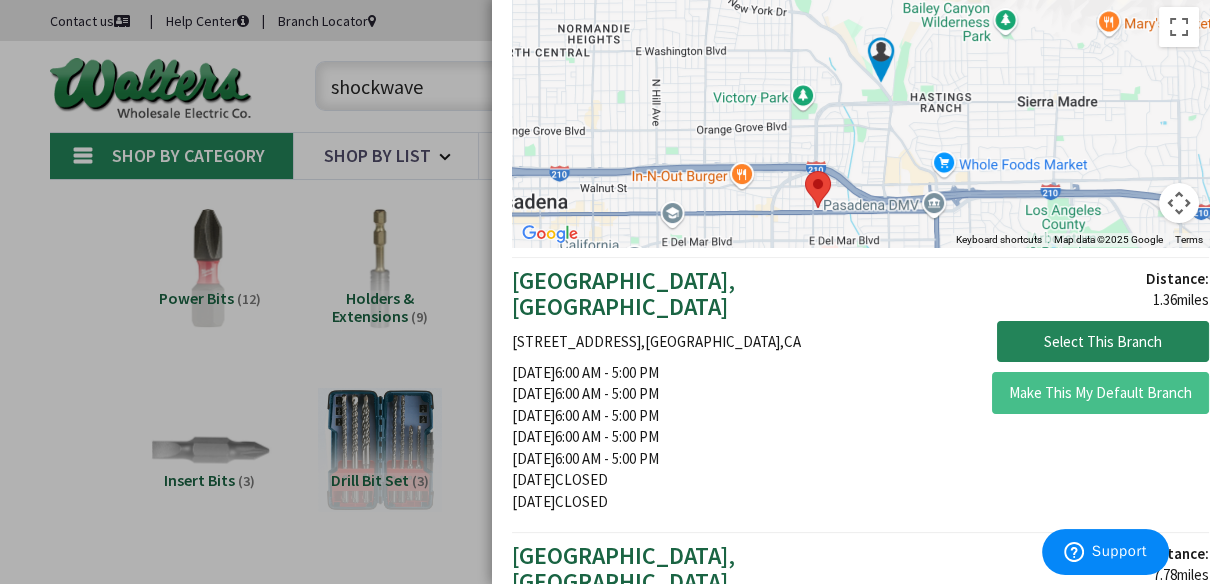 drag, startPoint x: 1095, startPoint y: 106, endPoint x: 803, endPoint y: 57, distance: 296.08276 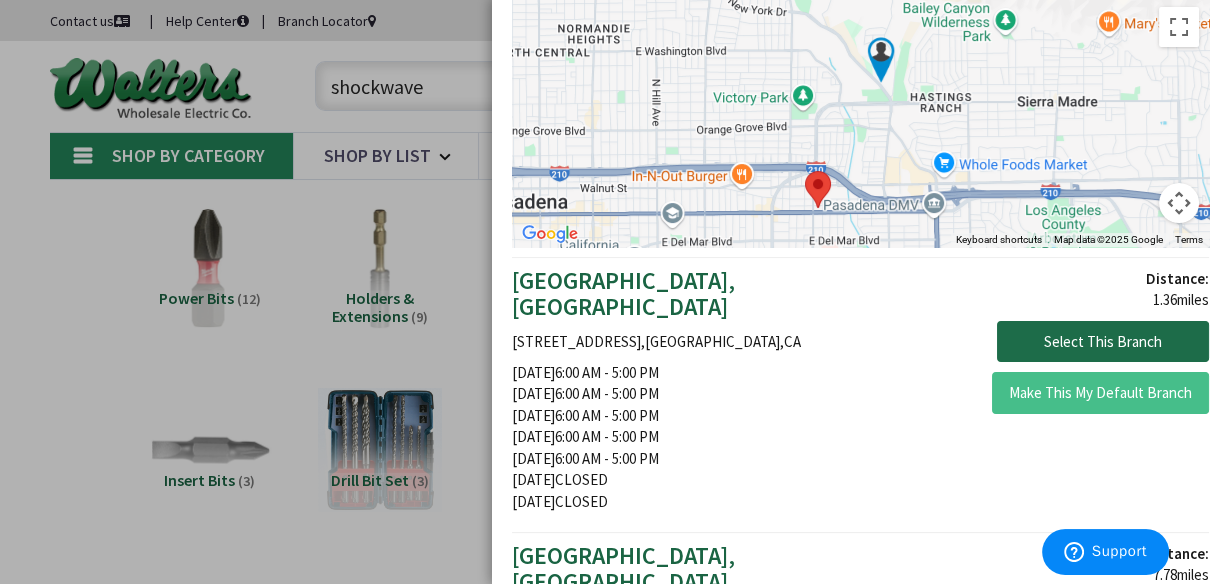 click on "Select This Branch" at bounding box center (1103, 342) 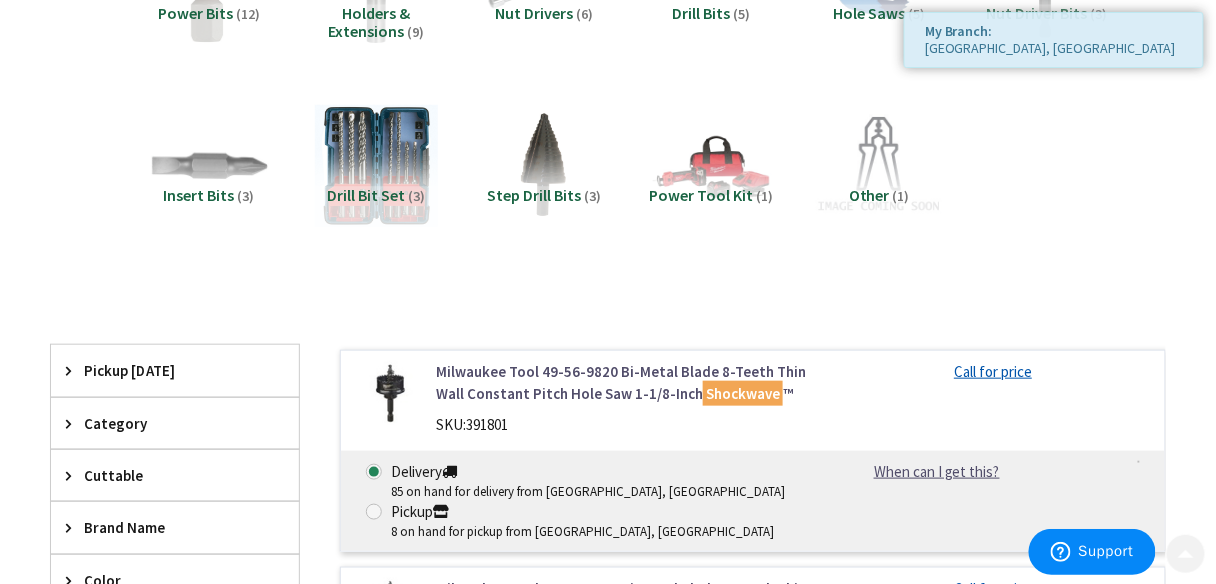 scroll, scrollTop: 320, scrollLeft: 0, axis: vertical 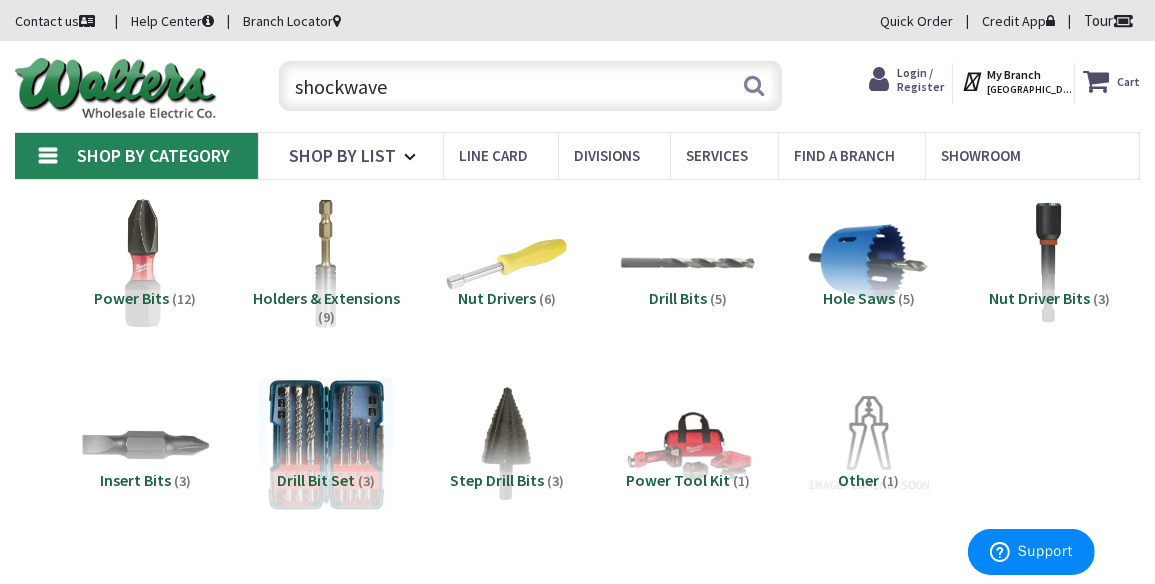 click on "Holders & Extensions" at bounding box center [326, 298] 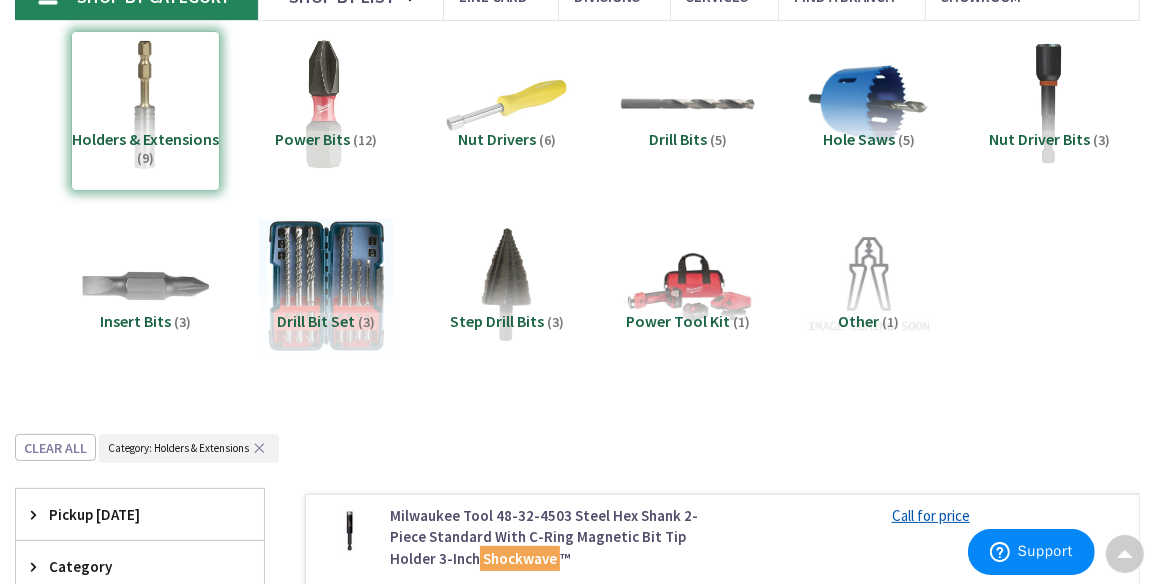 scroll, scrollTop: 0, scrollLeft: 0, axis: both 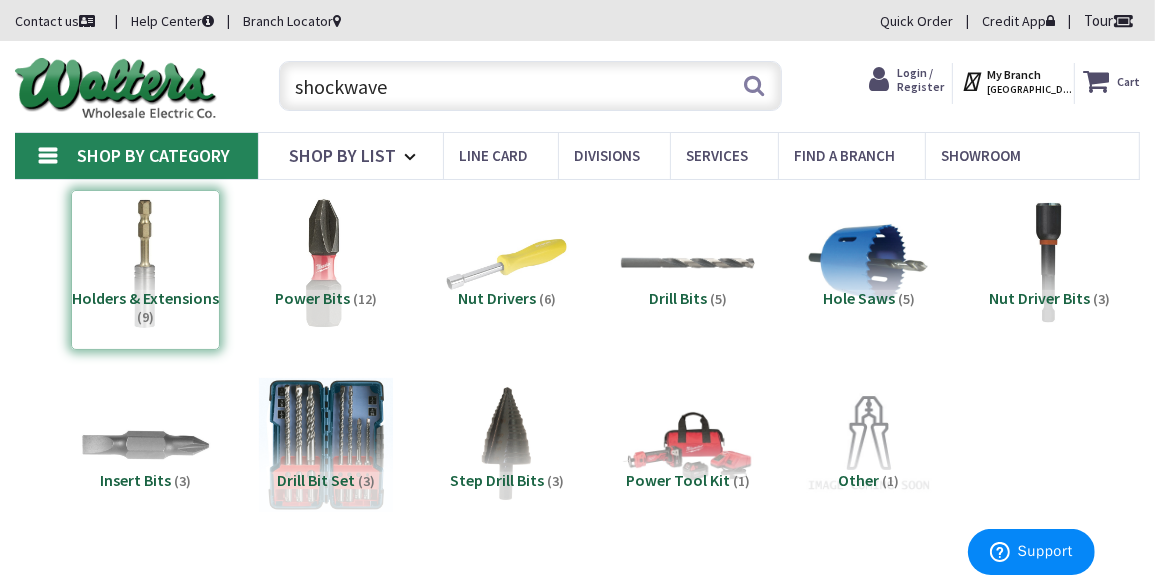click on "Power Bits" at bounding box center (312, 298) 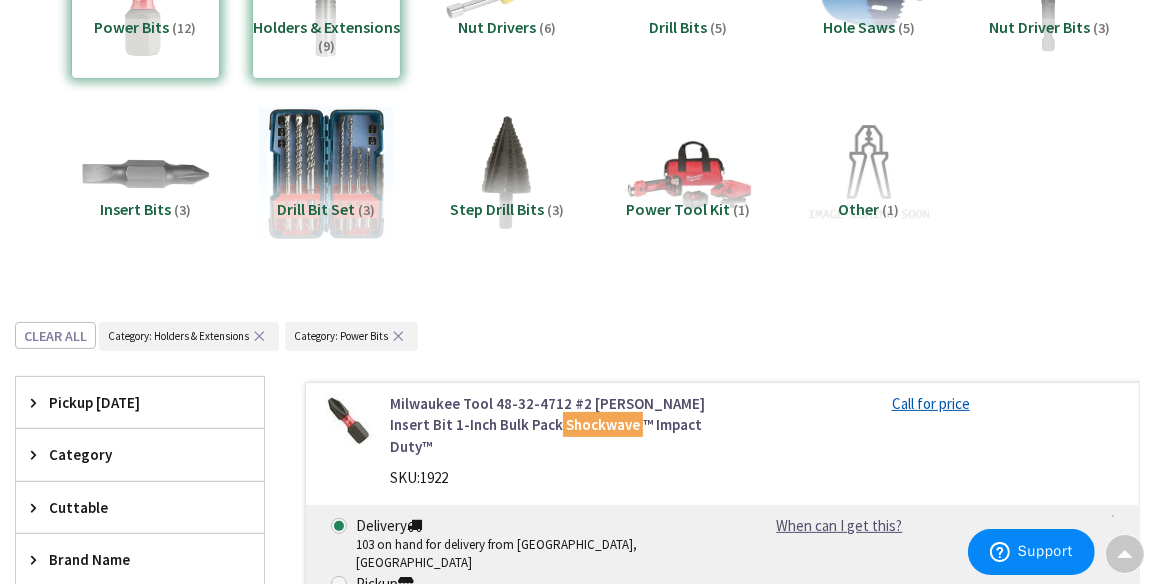 scroll, scrollTop: 0, scrollLeft: 0, axis: both 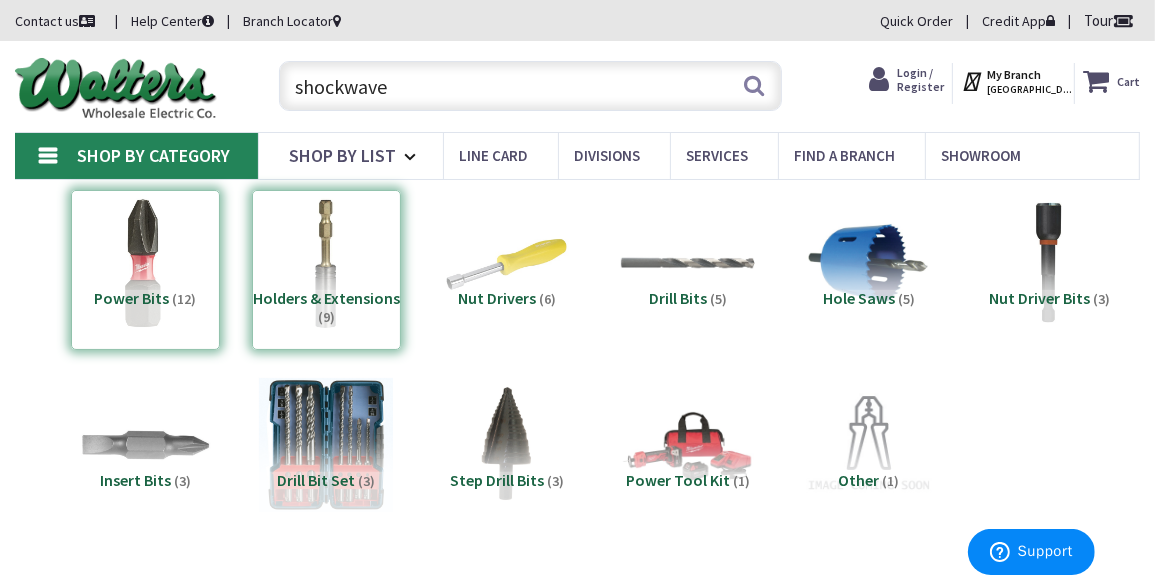 drag, startPoint x: 363, startPoint y: 92, endPoint x: -20, endPoint y: 41, distance: 386.38065 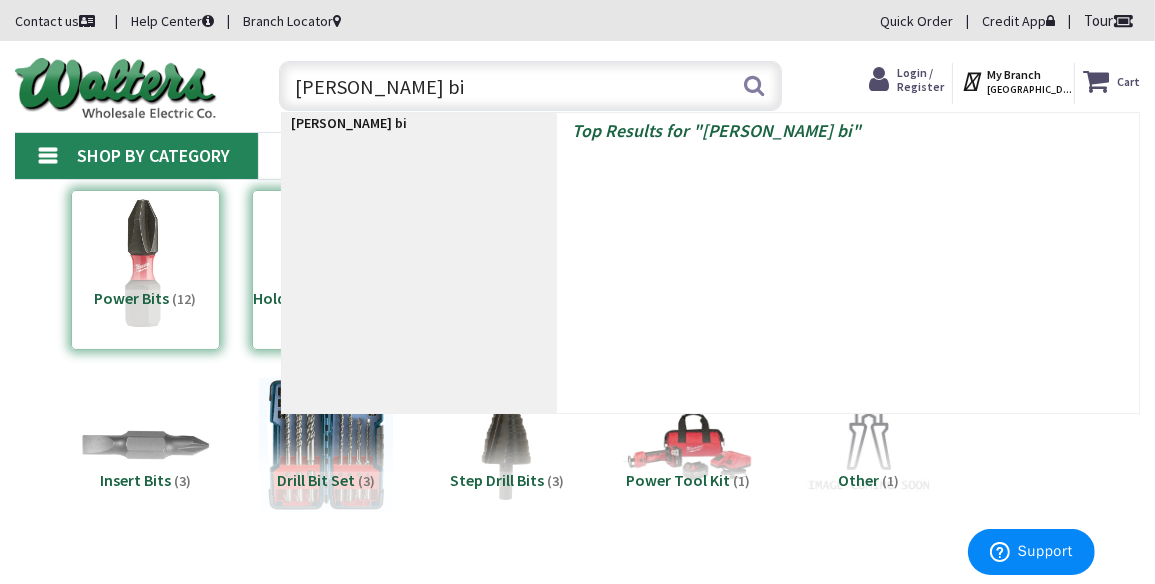 type on "phillips bit" 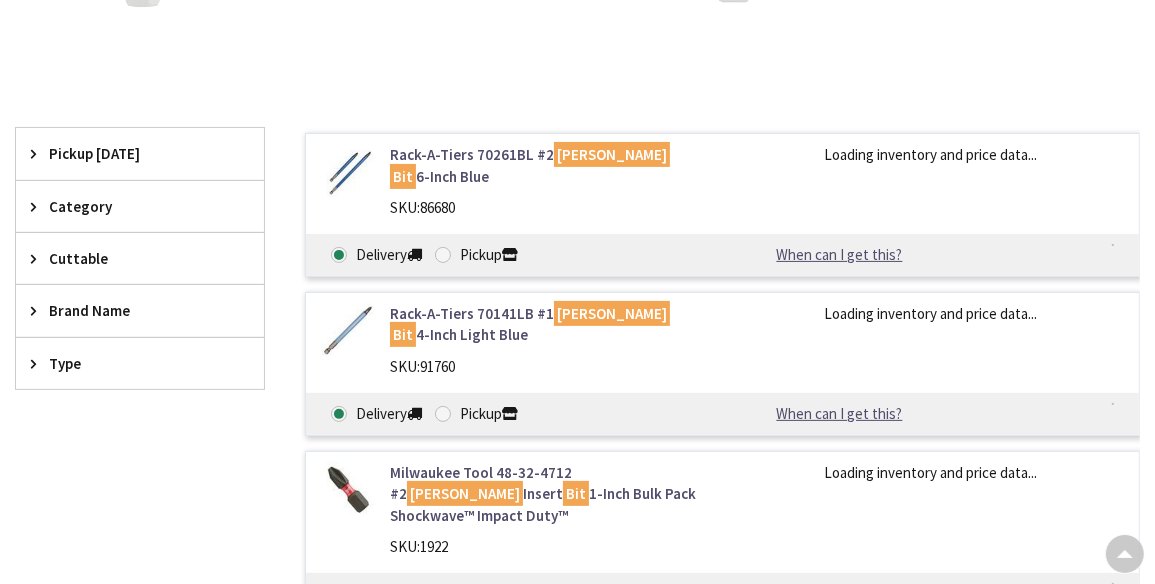 scroll, scrollTop: 321, scrollLeft: 0, axis: vertical 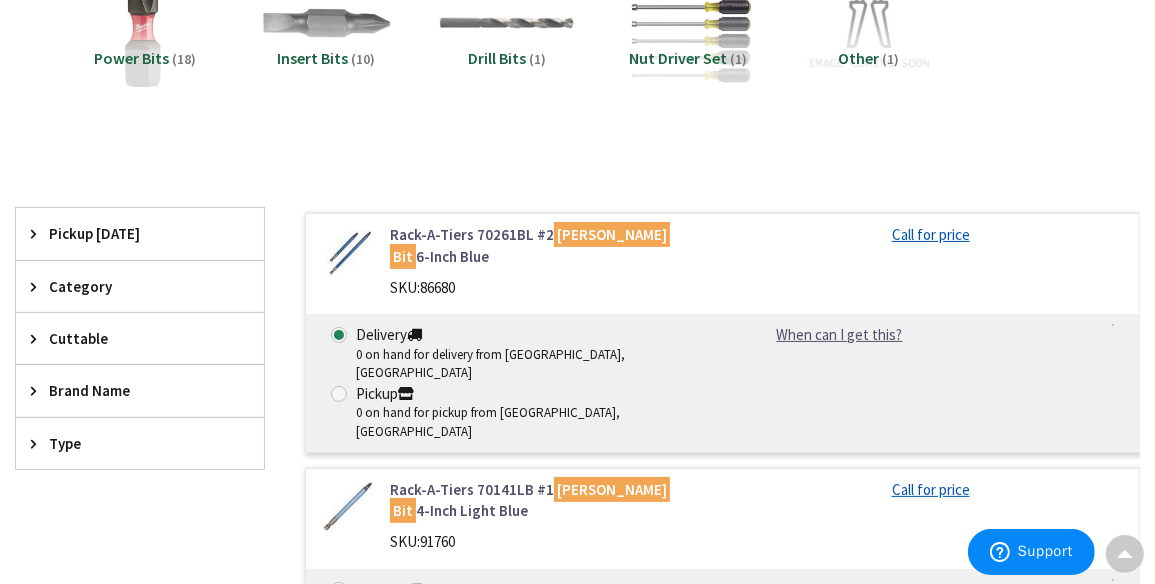 click on "Pickup [DATE]" at bounding box center (130, 233) 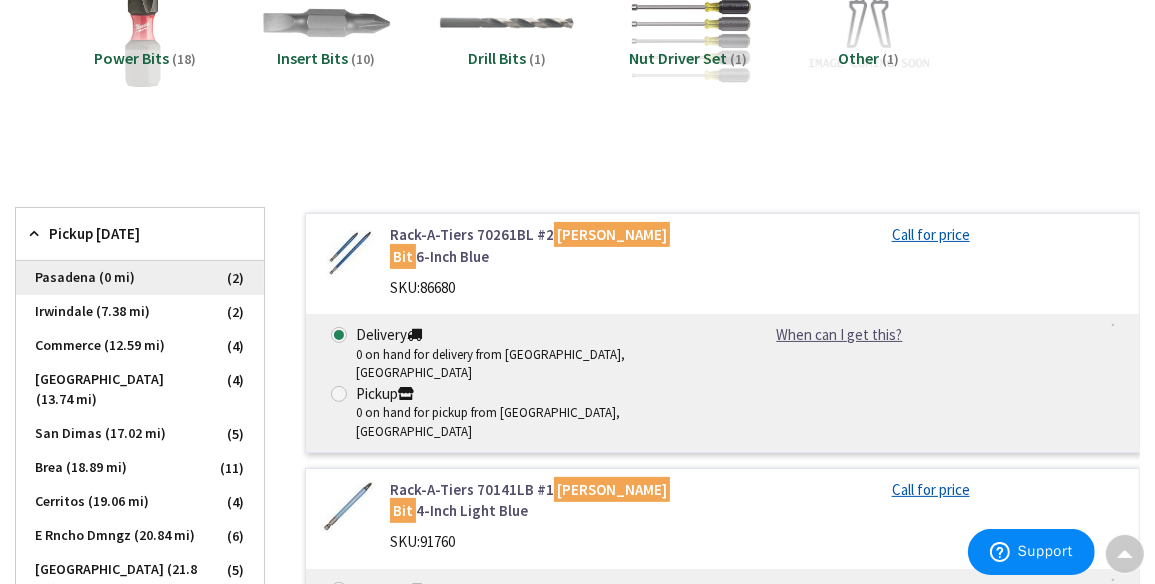 click on "Pasadena (0 mi)" at bounding box center (140, 278) 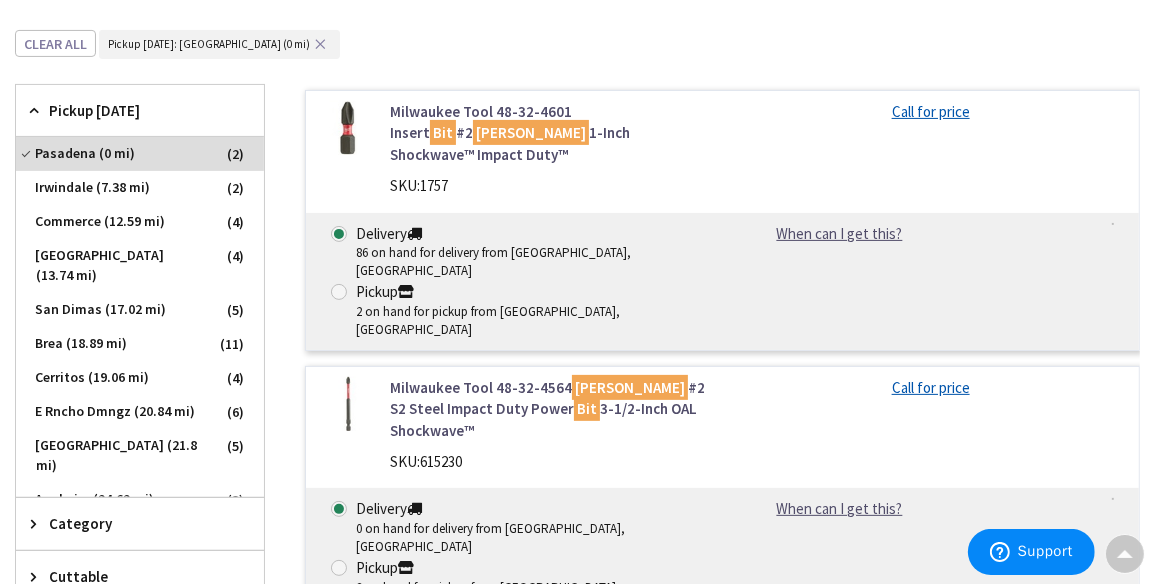 scroll, scrollTop: 80, scrollLeft: 0, axis: vertical 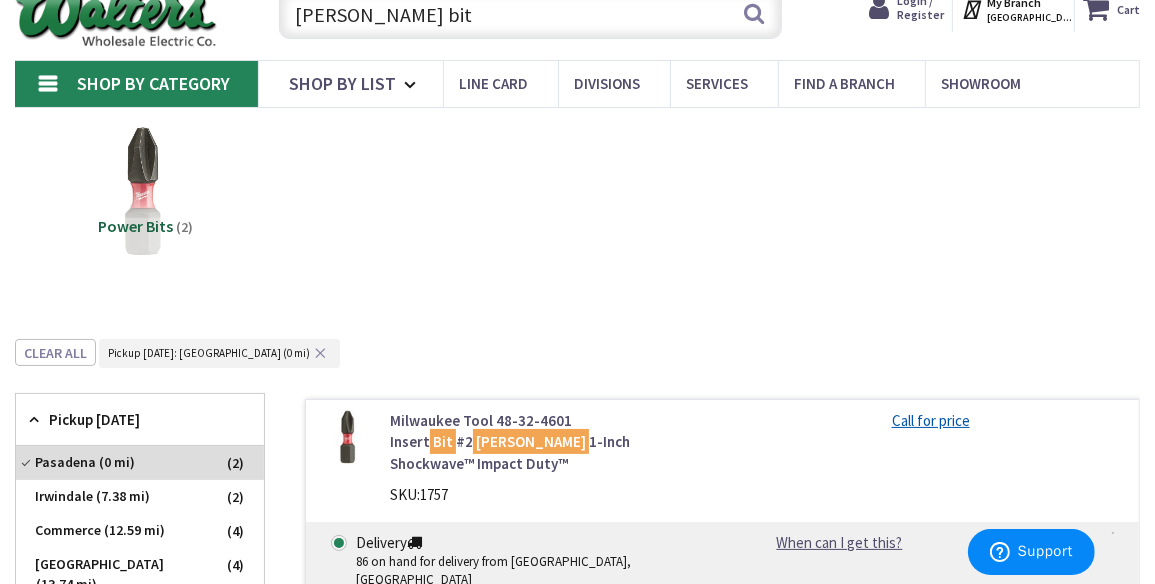 drag, startPoint x: 420, startPoint y: 18, endPoint x: 74, endPoint y: 4, distance: 346.2831 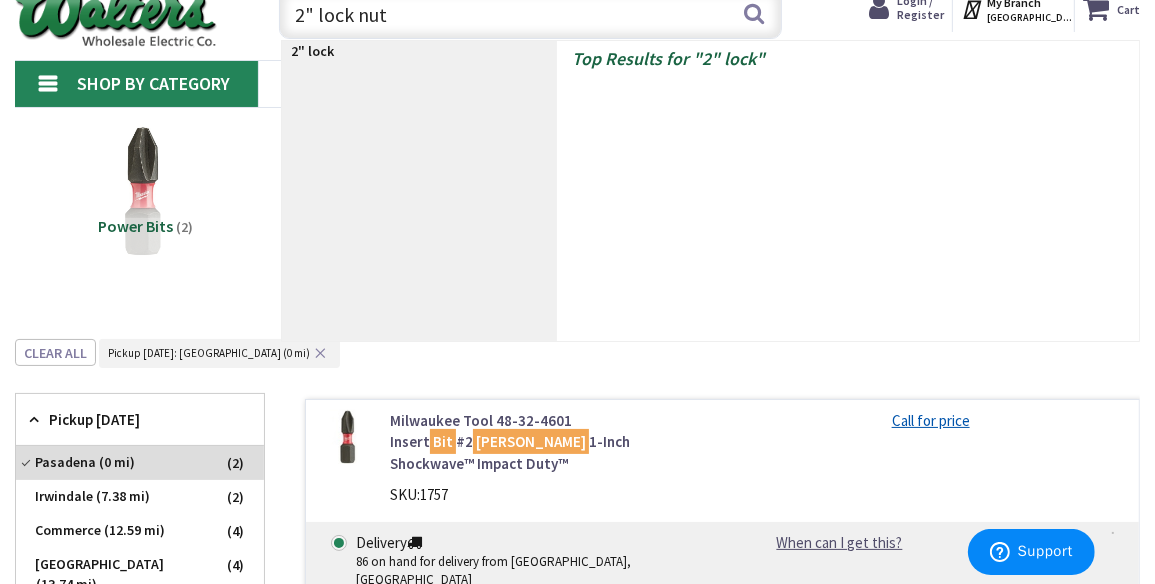 type on "2" lock nuts" 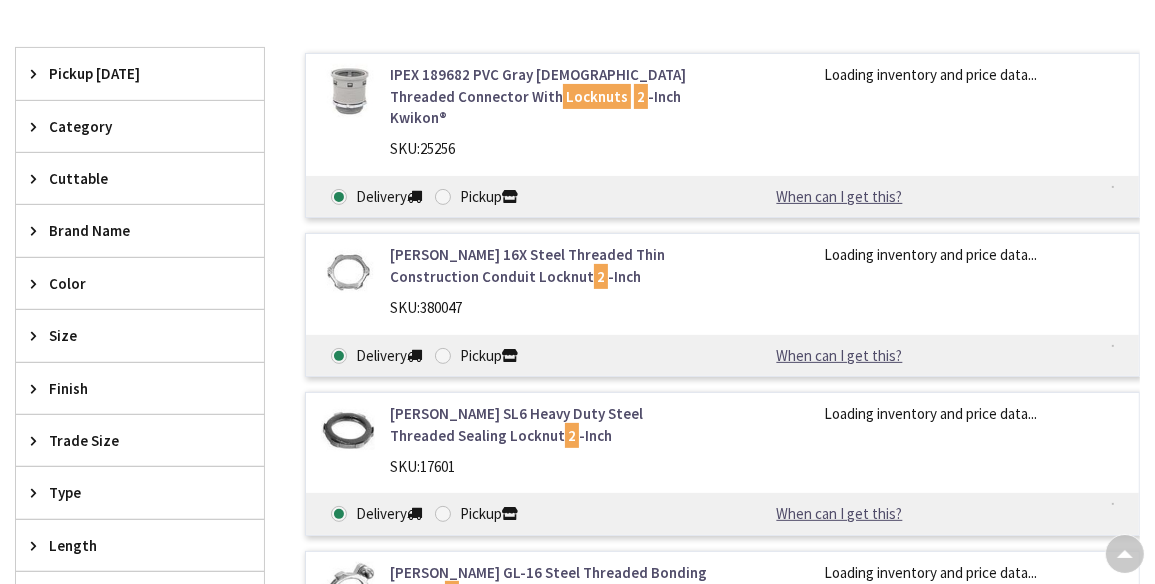 scroll, scrollTop: 400, scrollLeft: 0, axis: vertical 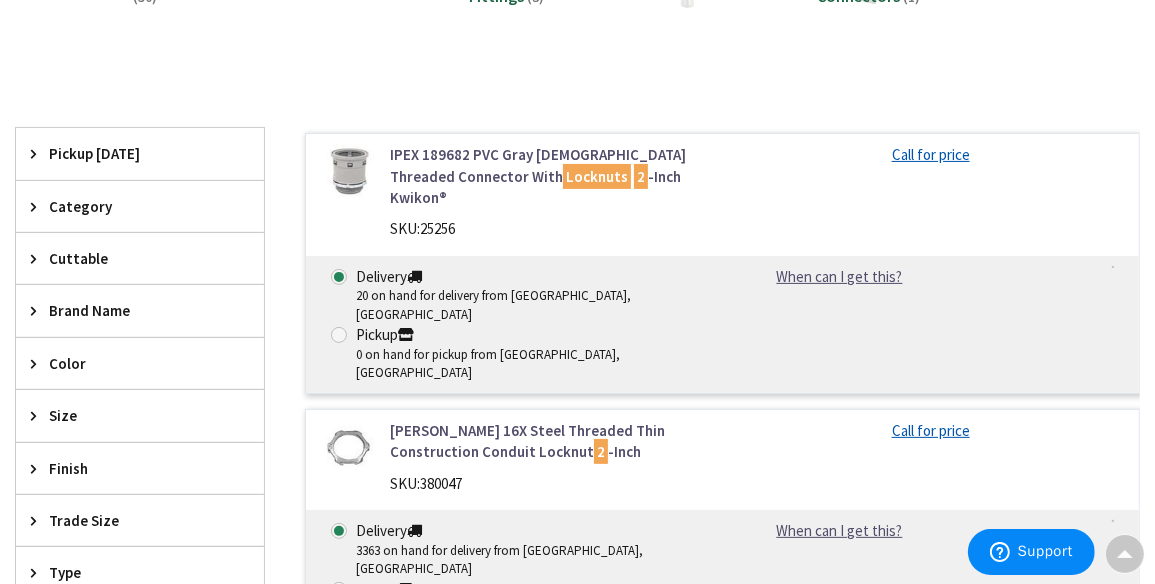 click on "Size" at bounding box center (130, 415) 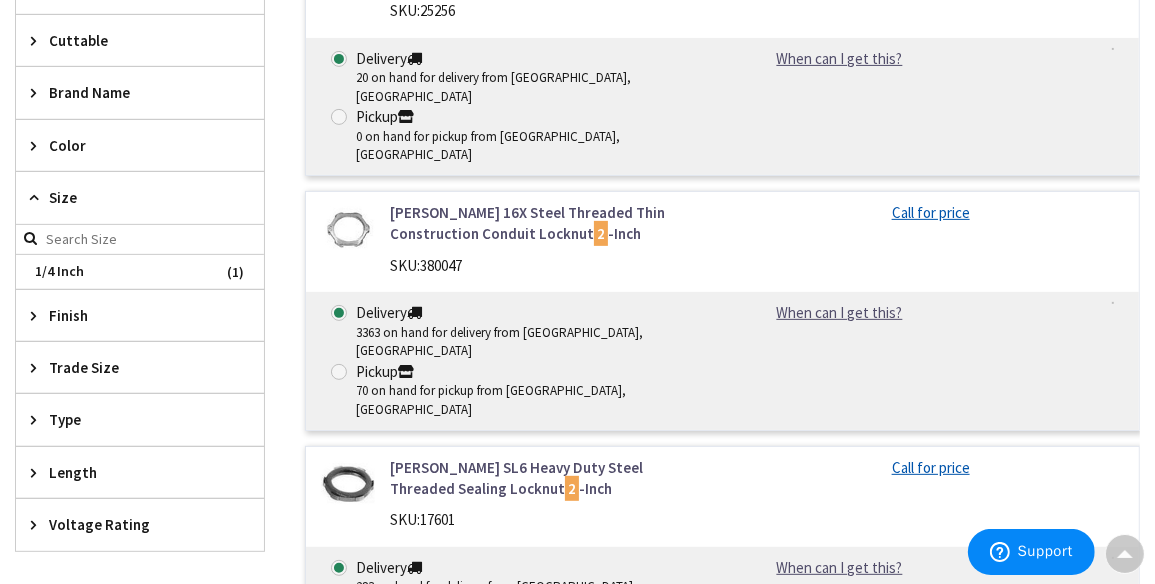 scroll, scrollTop: 560, scrollLeft: 0, axis: vertical 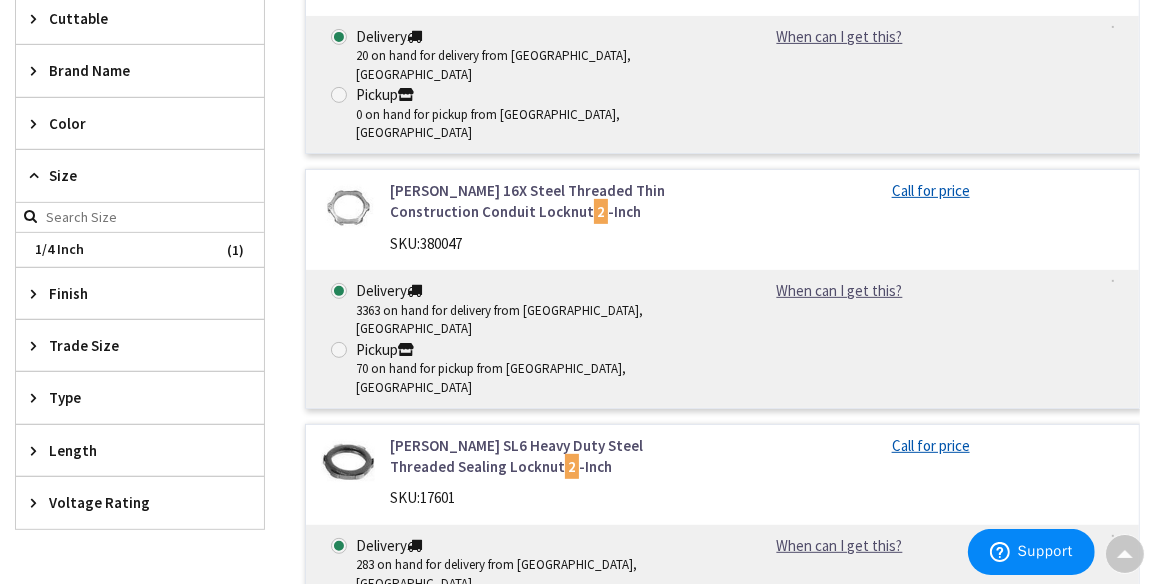 click on "Trade Size" at bounding box center (130, 345) 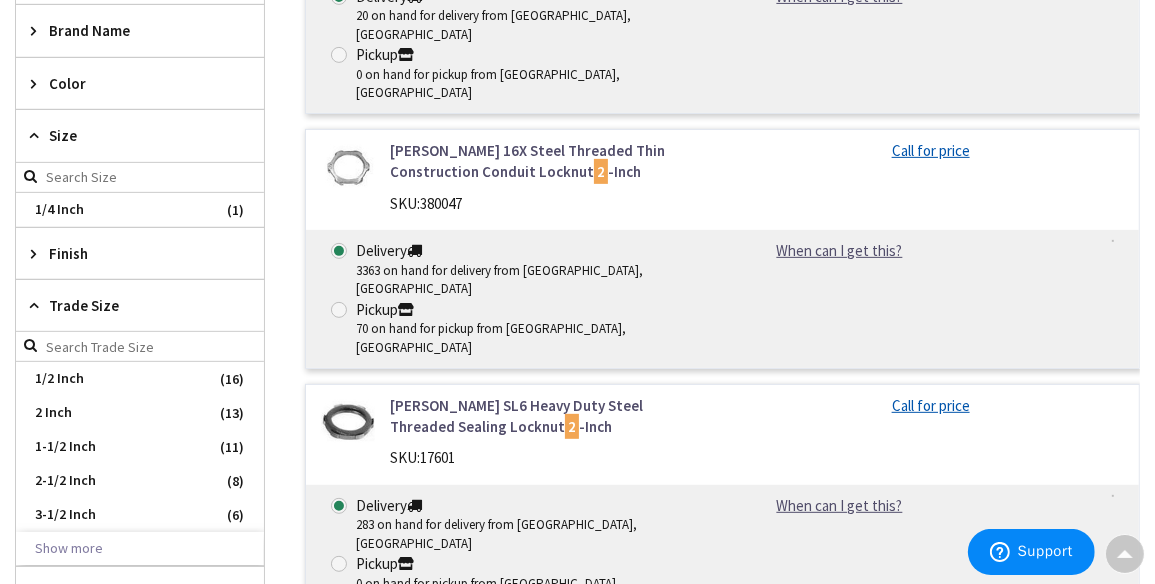 scroll, scrollTop: 640, scrollLeft: 0, axis: vertical 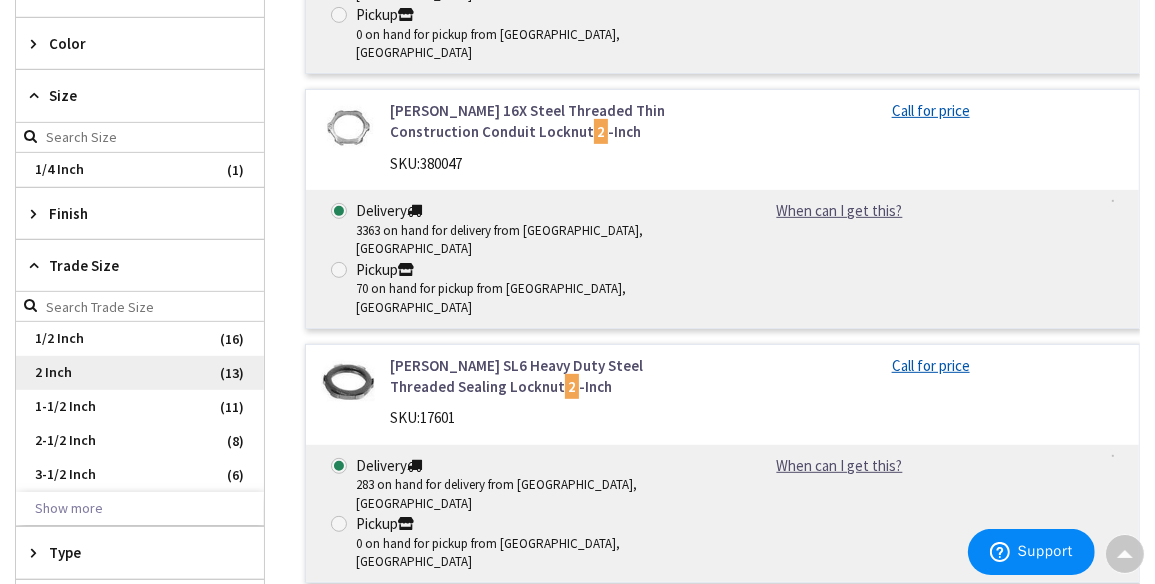 click on "2 Inch" at bounding box center [140, 373] 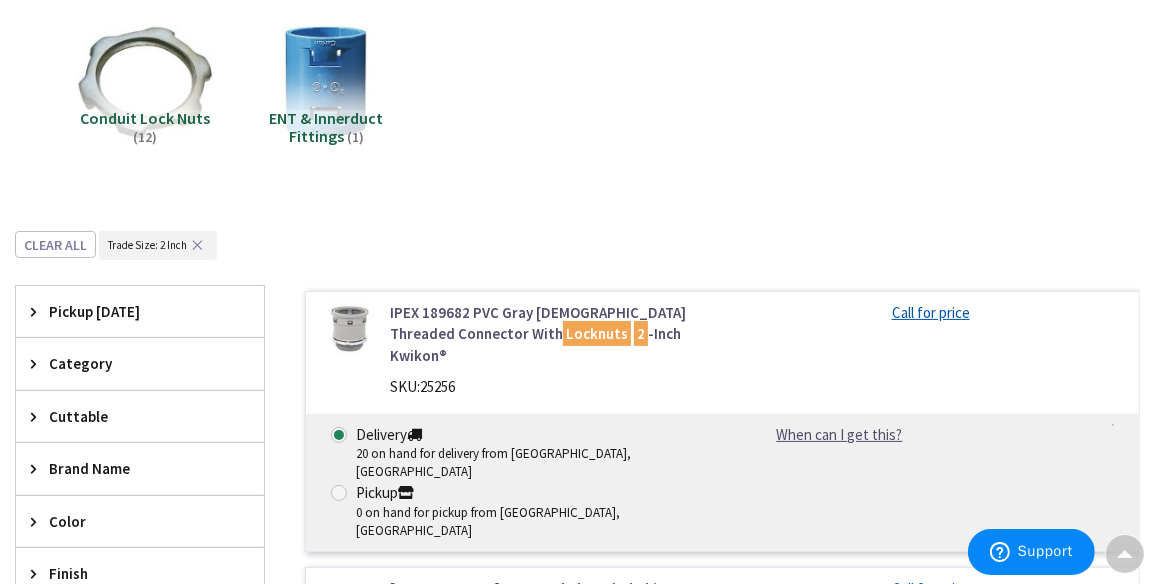 scroll, scrollTop: 177, scrollLeft: 0, axis: vertical 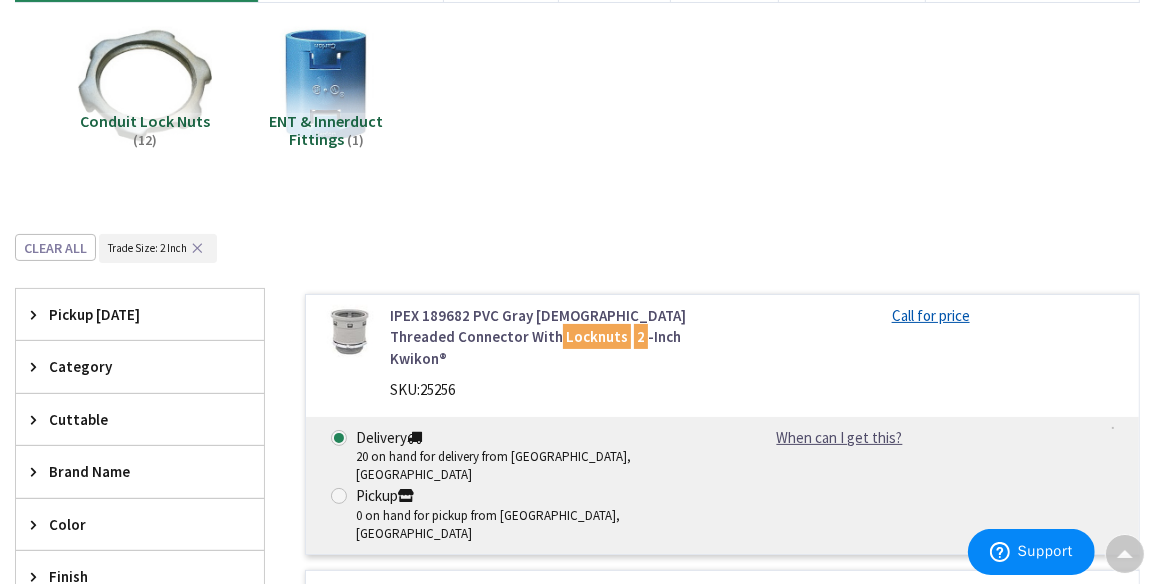 click on "Pickup [DATE]" at bounding box center [130, 314] 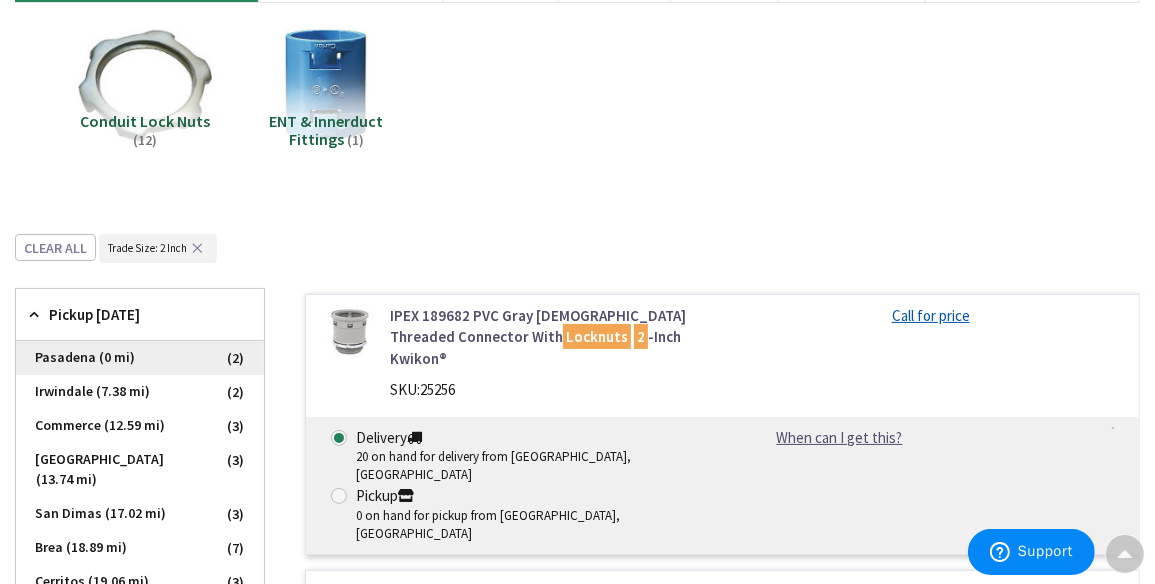 click on "Pasadena (0 mi)" at bounding box center [140, 358] 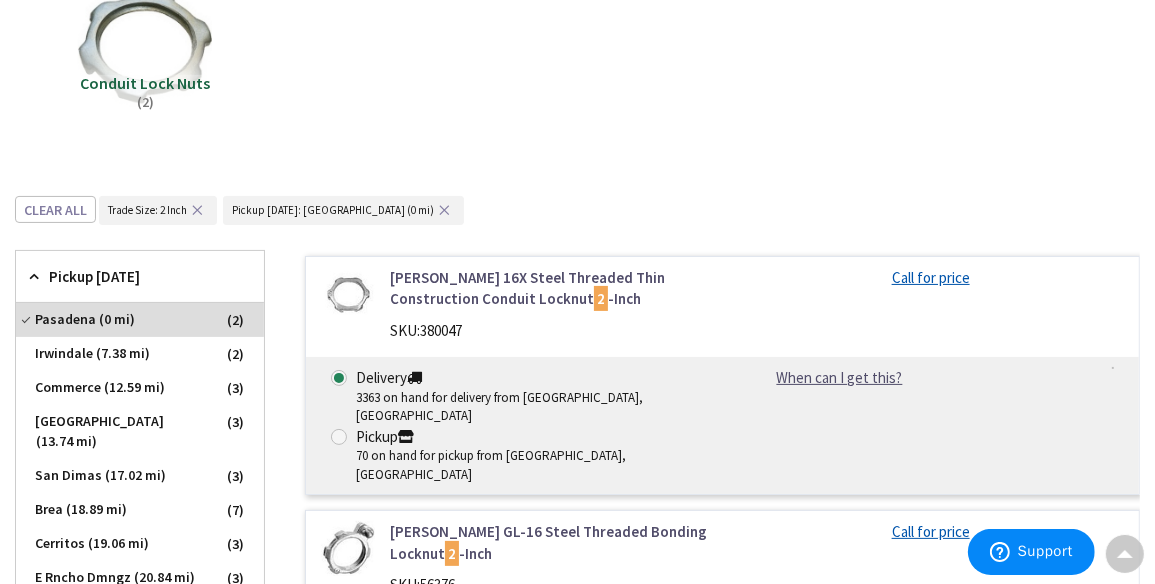 scroll, scrollTop: 0, scrollLeft: 0, axis: both 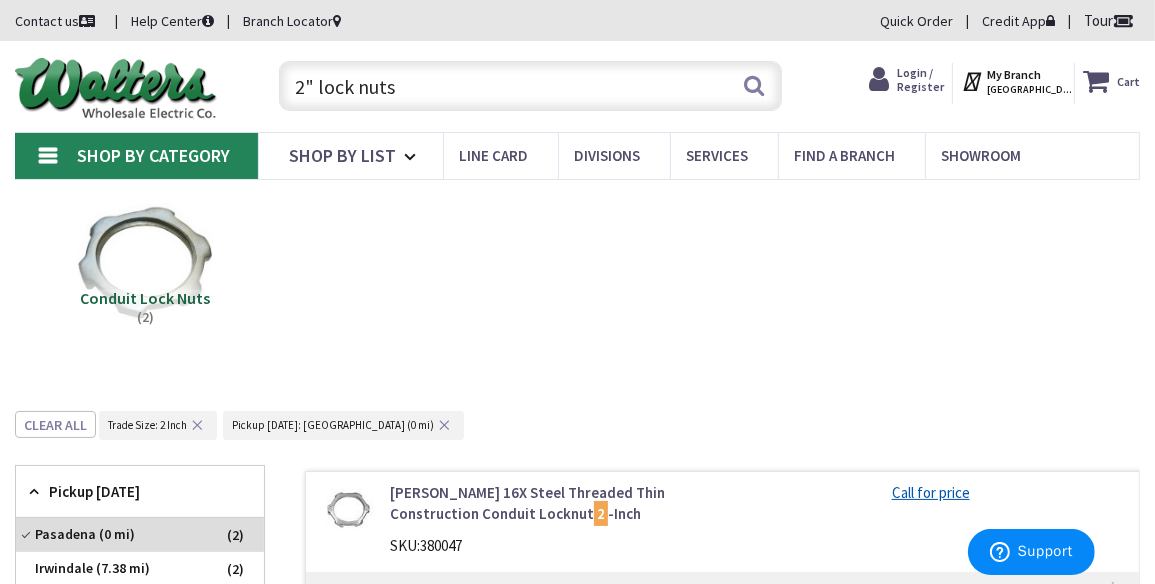 drag, startPoint x: 487, startPoint y: 78, endPoint x: -20, endPoint y: 142, distance: 511.02347 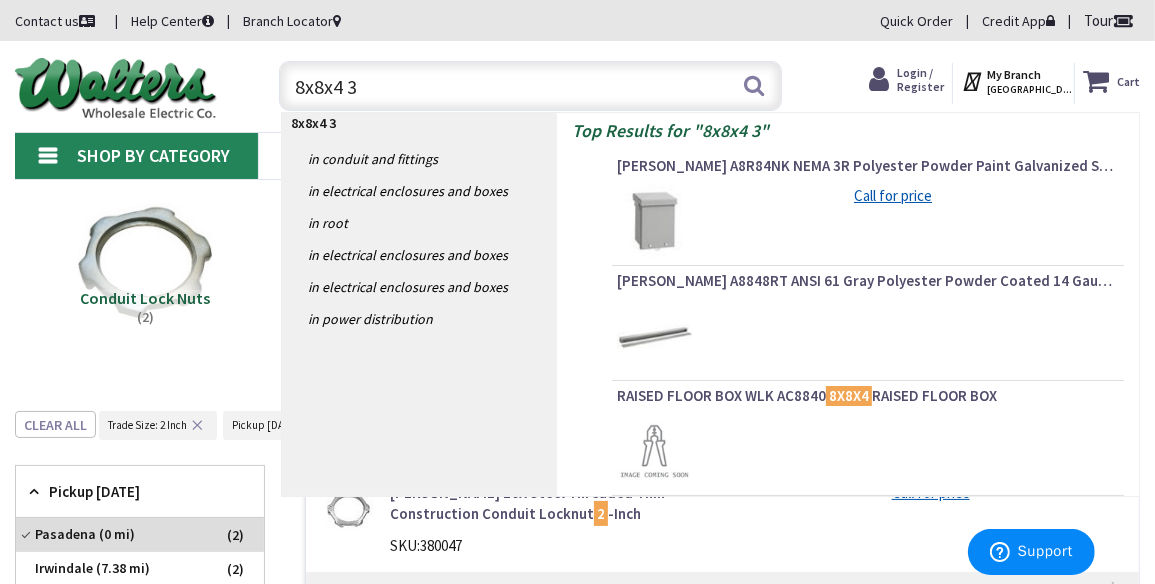 type on "8x8x4 3r" 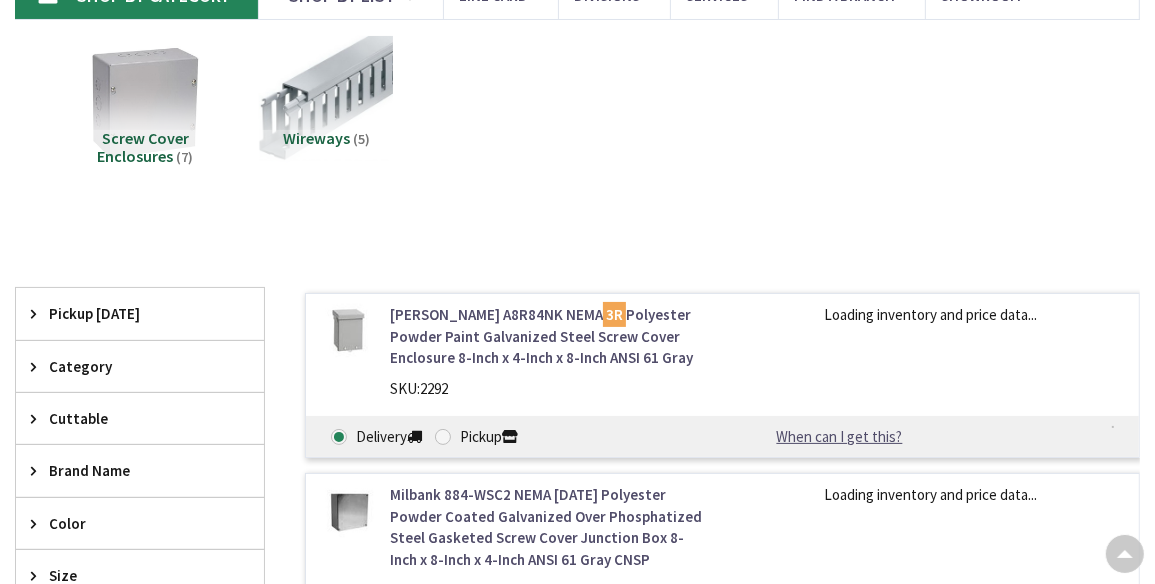 scroll, scrollTop: 160, scrollLeft: 0, axis: vertical 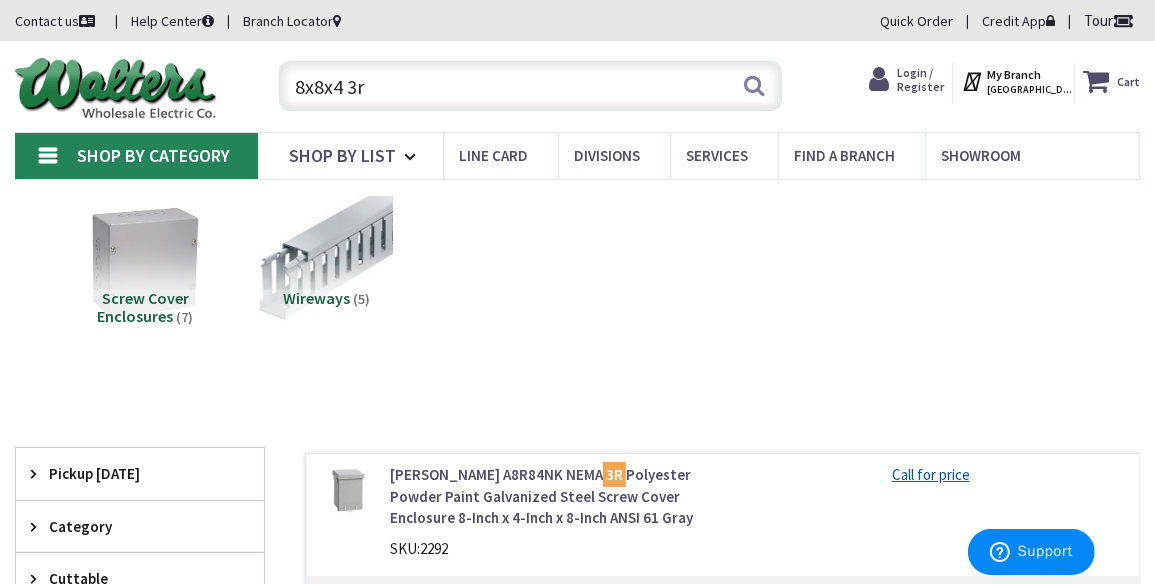 drag, startPoint x: 409, startPoint y: 88, endPoint x: 74, endPoint y: 83, distance: 335.03732 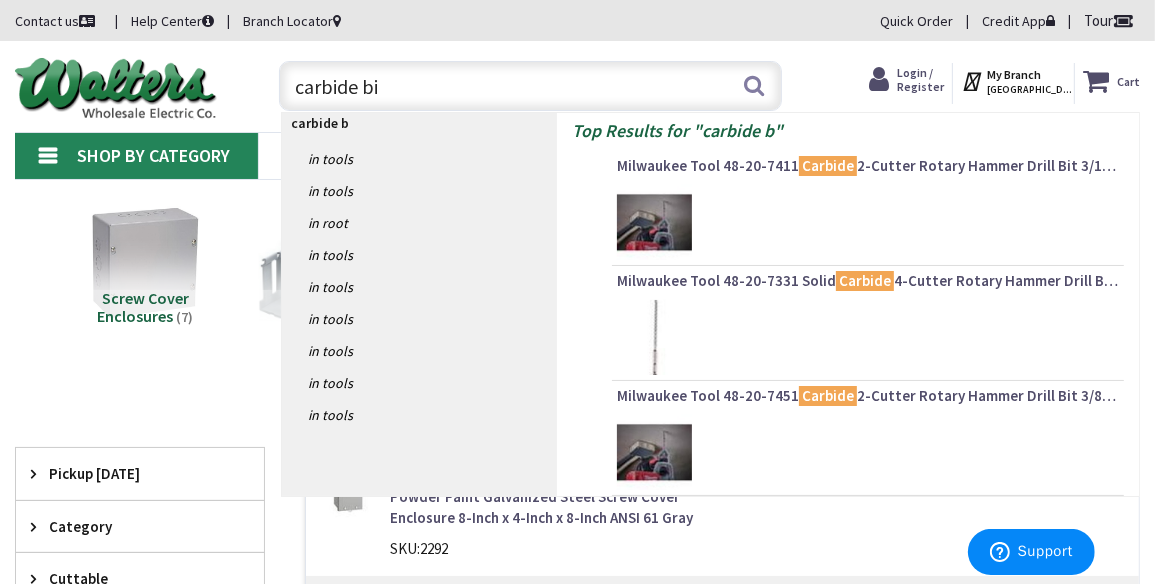 type on "carbide bit" 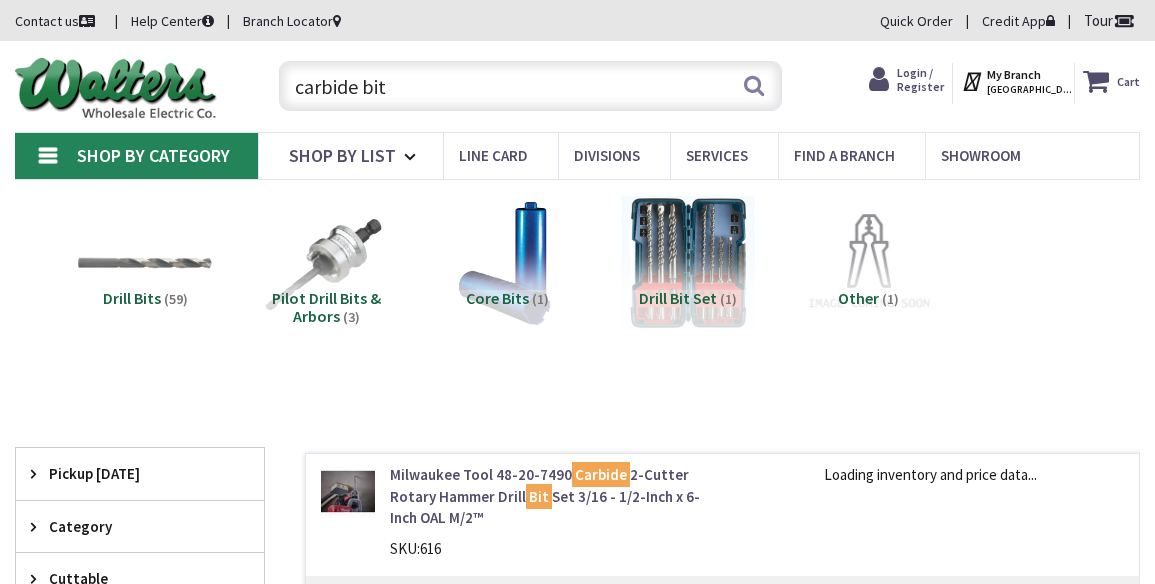 scroll, scrollTop: 0, scrollLeft: 0, axis: both 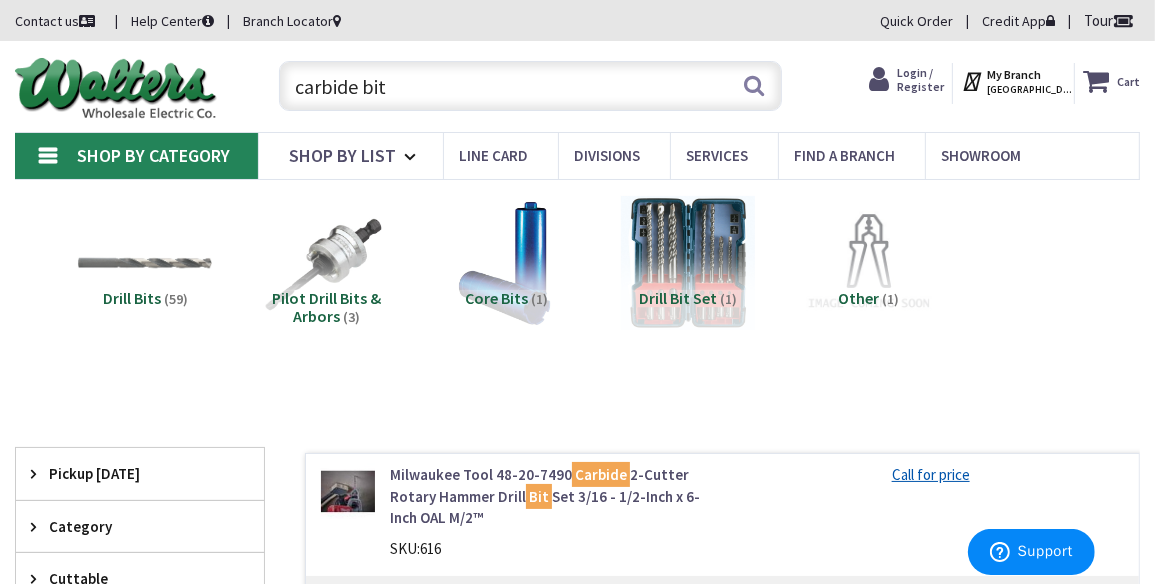 drag, startPoint x: 403, startPoint y: 94, endPoint x: 360, endPoint y: 94, distance: 43 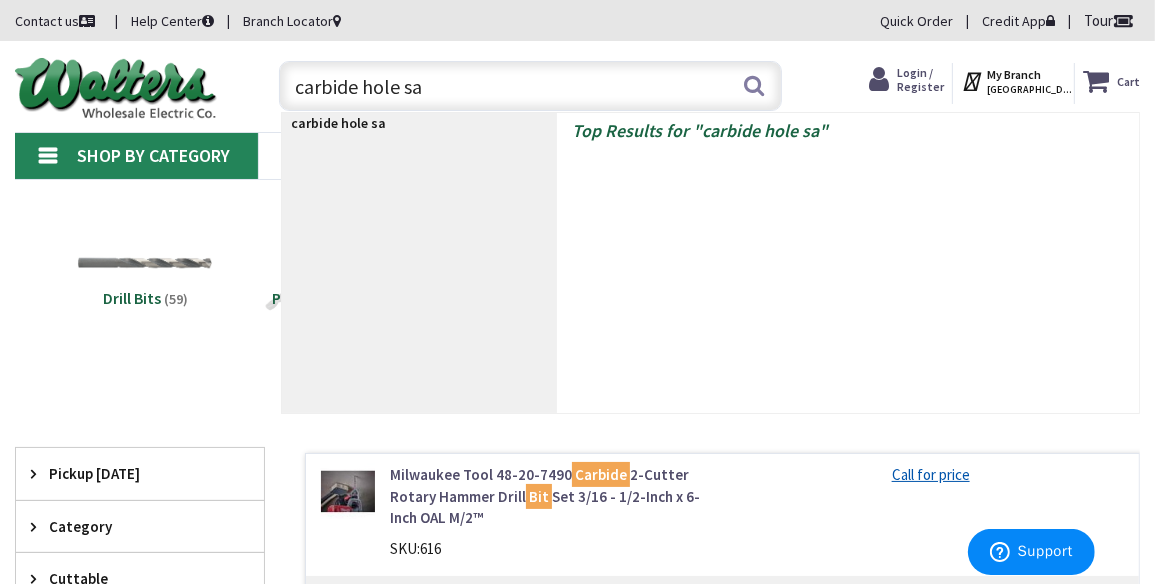 type on "carbide hole saw" 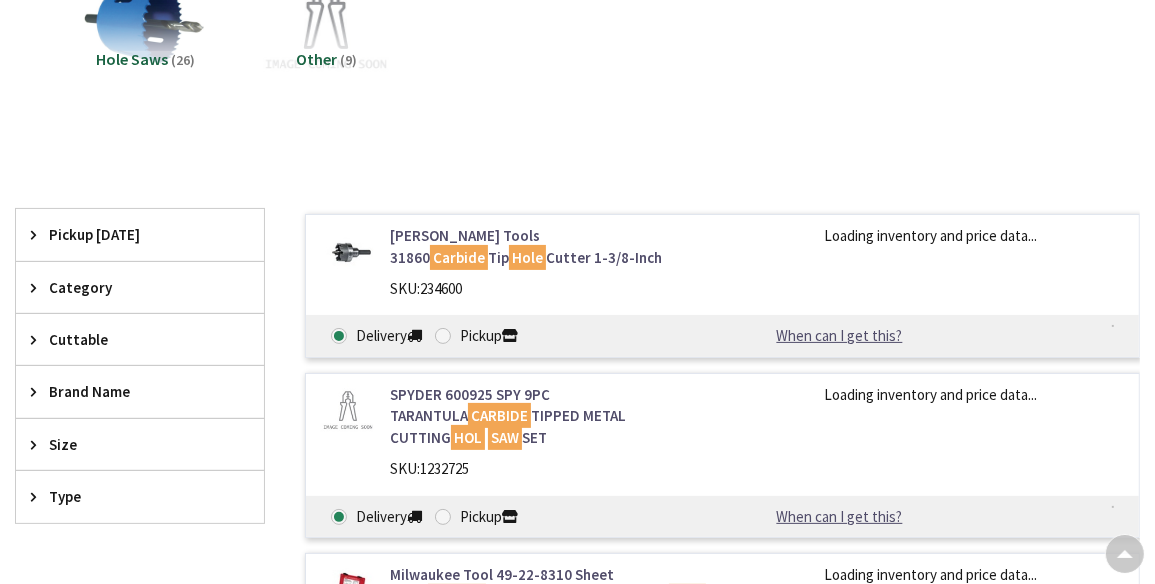 scroll, scrollTop: 241, scrollLeft: 0, axis: vertical 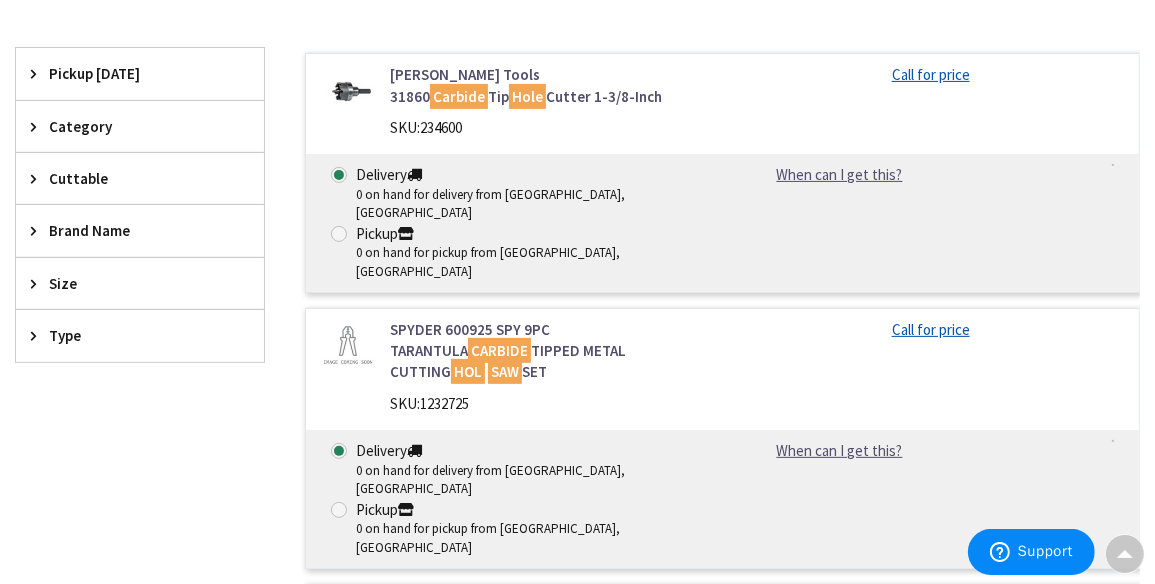 click on "Pickup [DATE]" at bounding box center [130, 73] 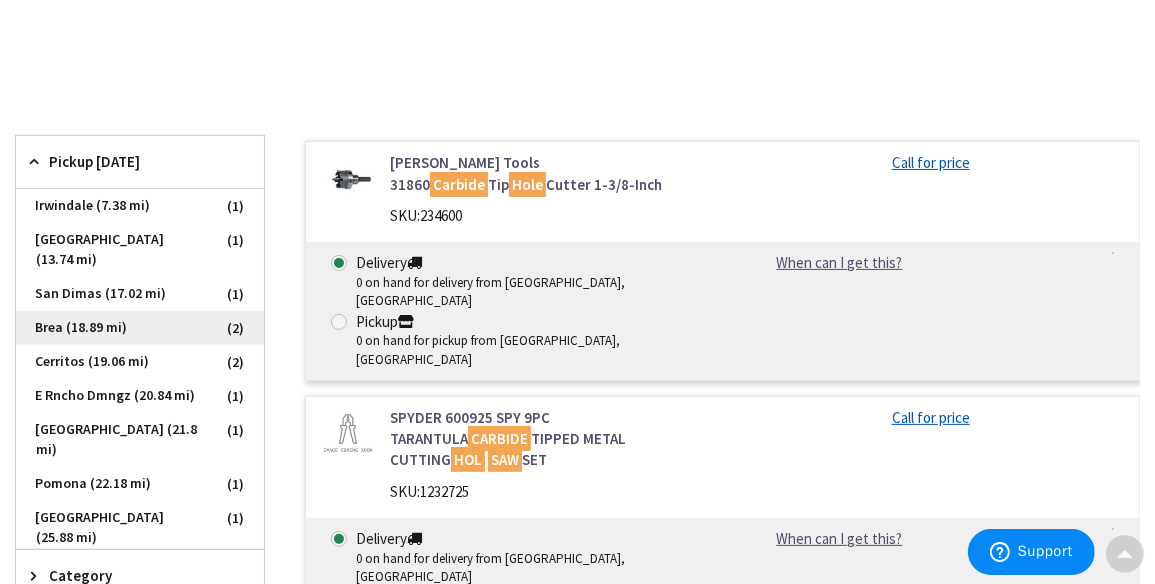 scroll, scrollTop: 320, scrollLeft: 0, axis: vertical 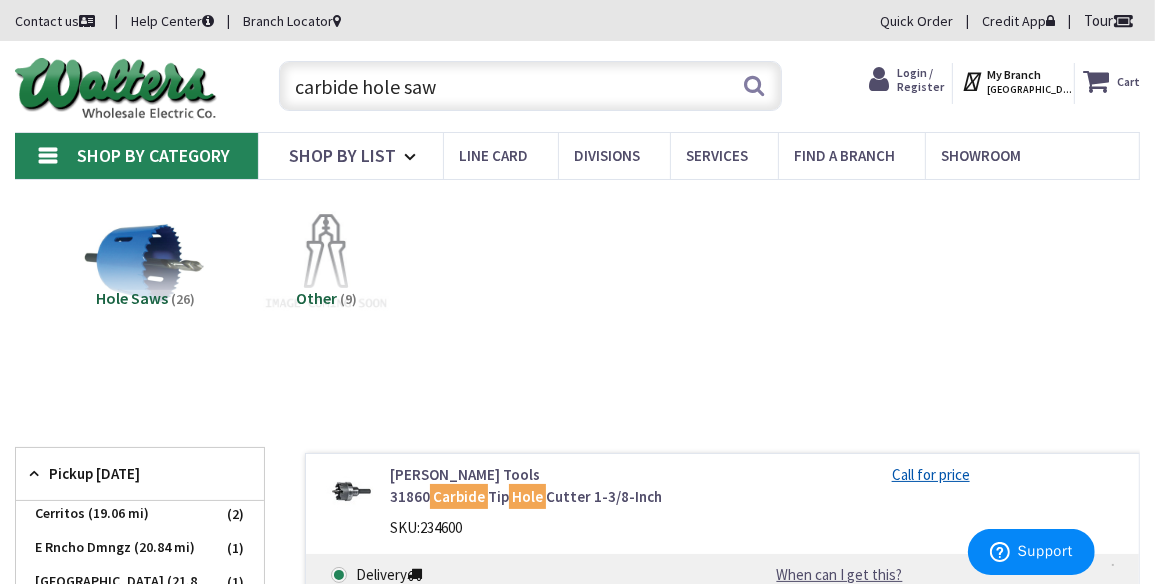 click on "carbide hole saw" at bounding box center [530, 86] 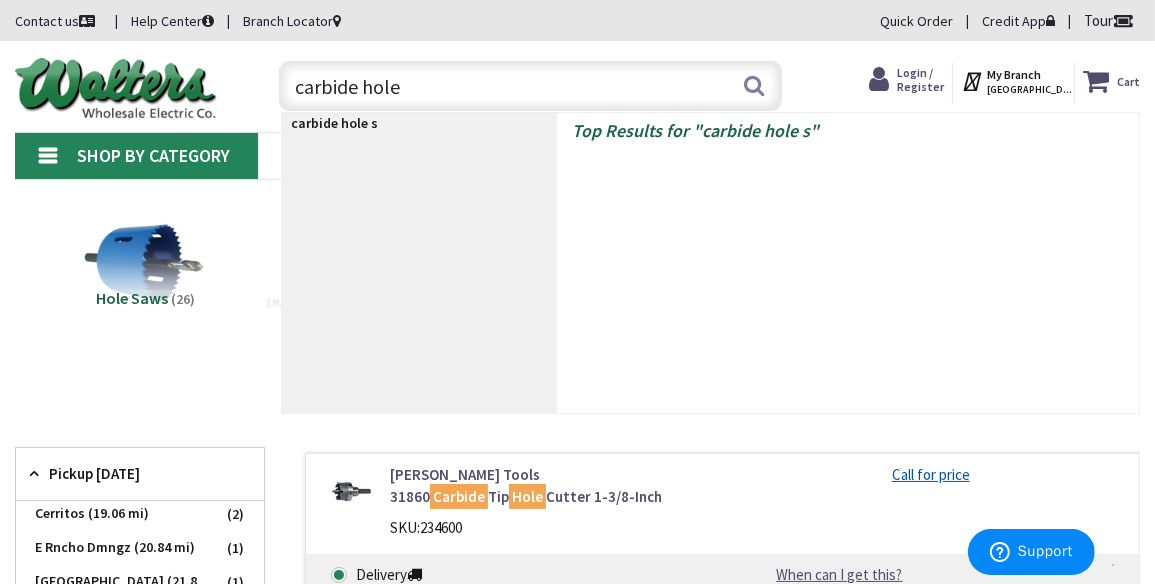 type on "carbide hole" 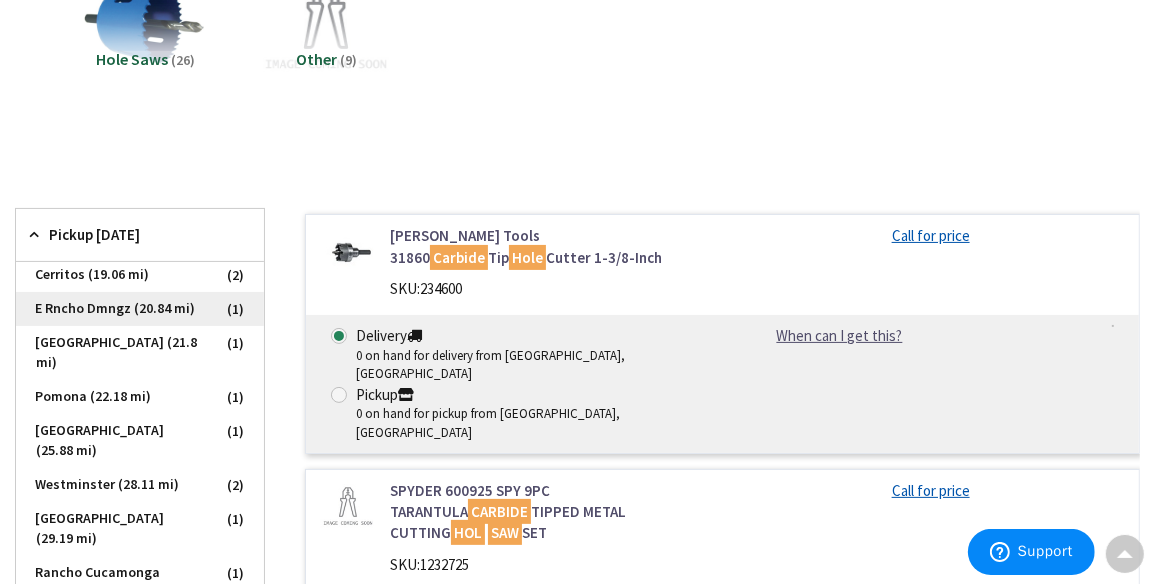 scroll, scrollTop: 240, scrollLeft: 0, axis: vertical 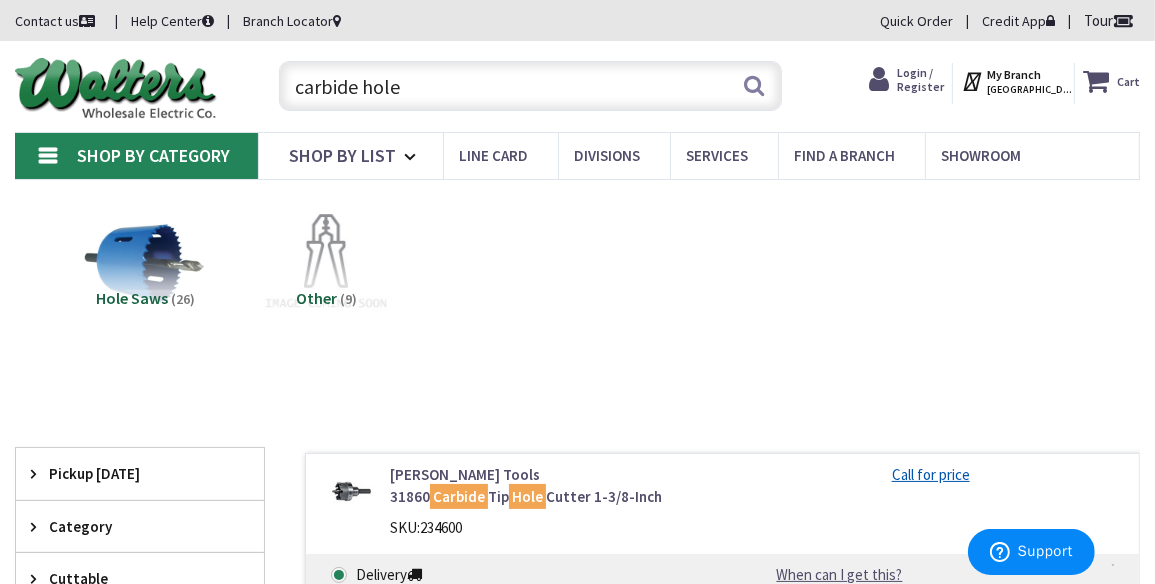 drag, startPoint x: 218, startPoint y: 121, endPoint x: -14, endPoint y: 119, distance: 232.00862 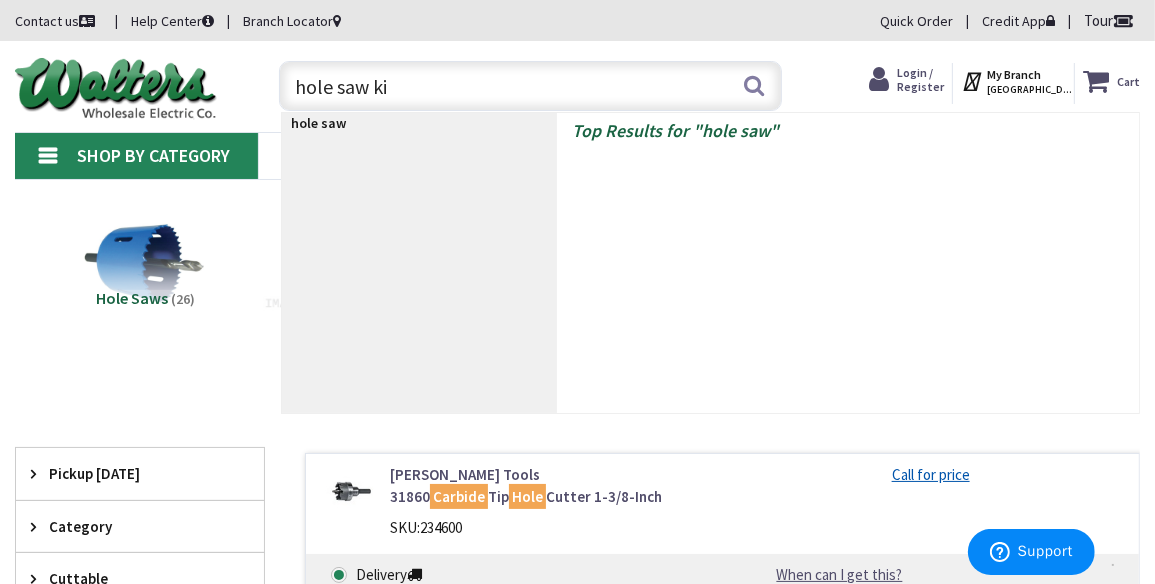 type on "hole saw kit" 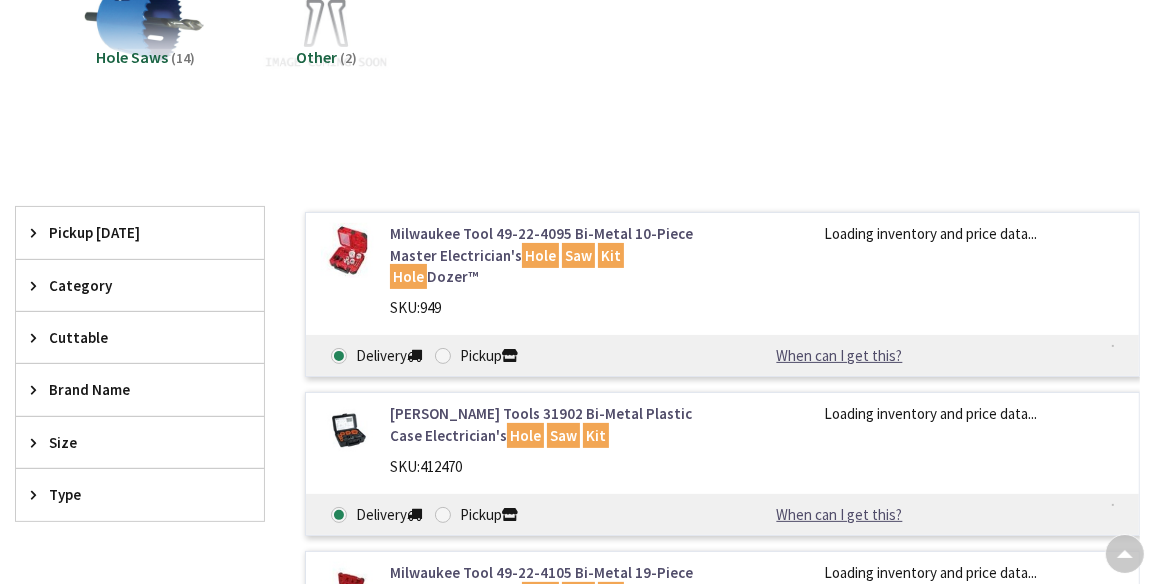 scroll, scrollTop: 241, scrollLeft: 0, axis: vertical 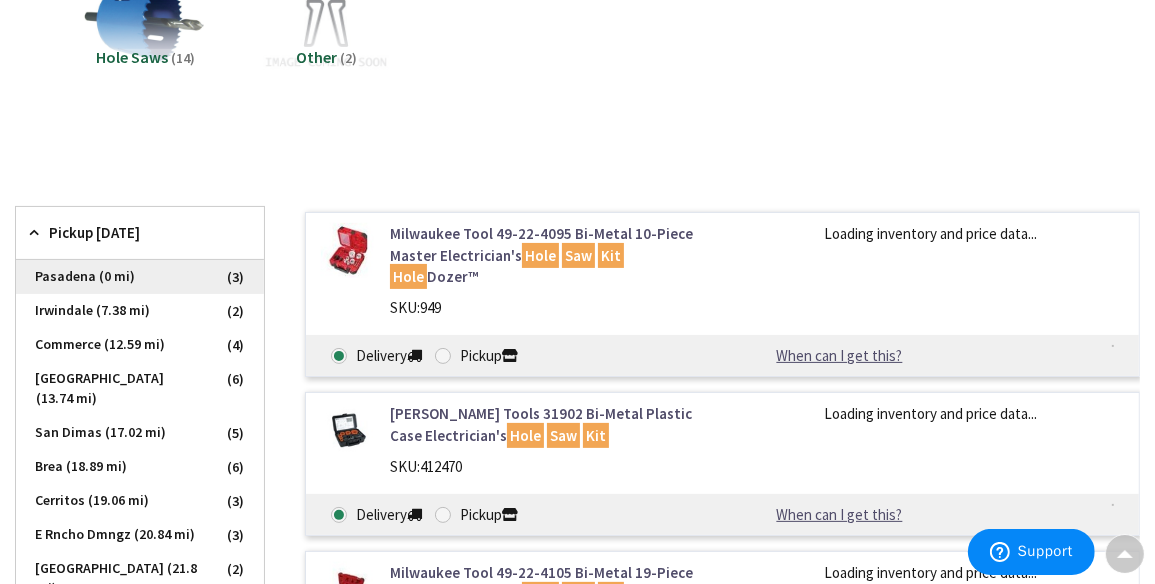 click on "Pasadena (0 mi)" at bounding box center (140, 277) 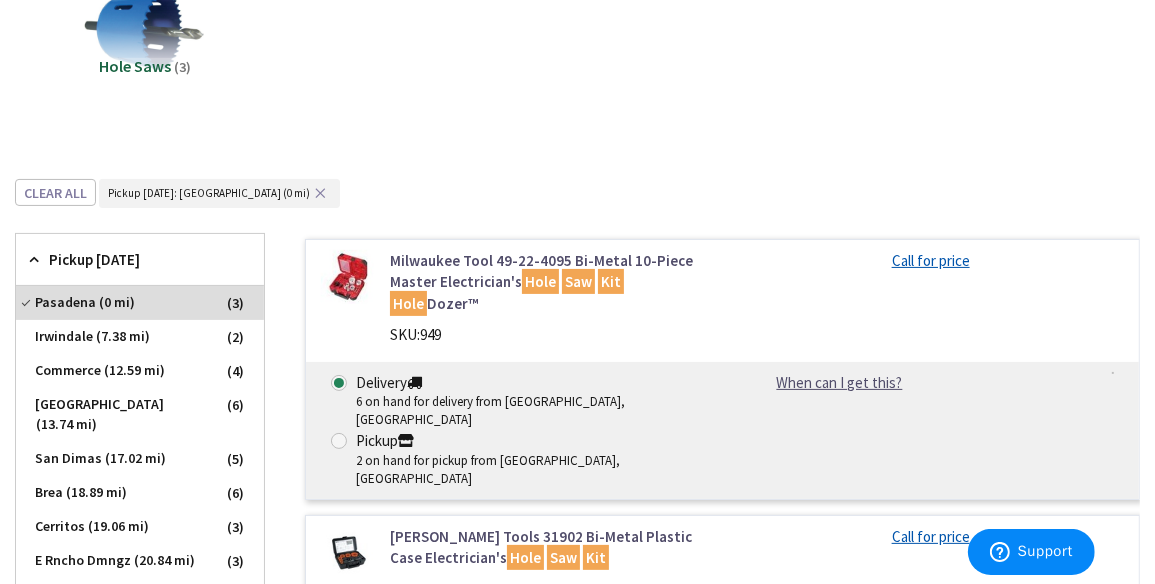 scroll, scrollTop: 321, scrollLeft: 0, axis: vertical 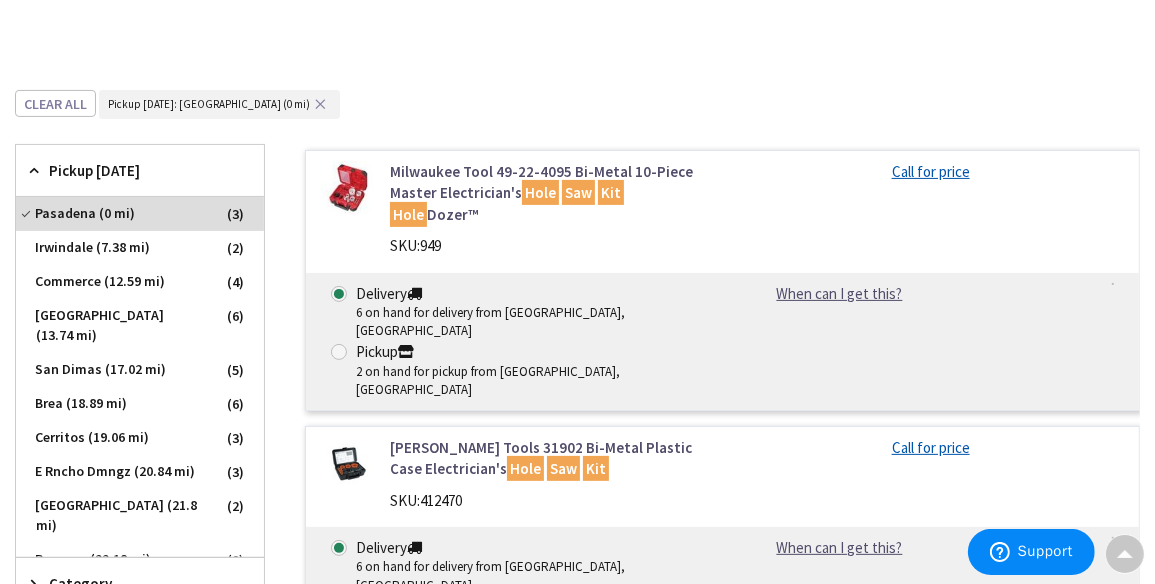 click on "Milwaukee Tool 49-22-4095 Bi-Metal 10-Piece Master Electrician's  Hole   Saw   Kit   Hole  Dozer™" at bounding box center (548, 193) 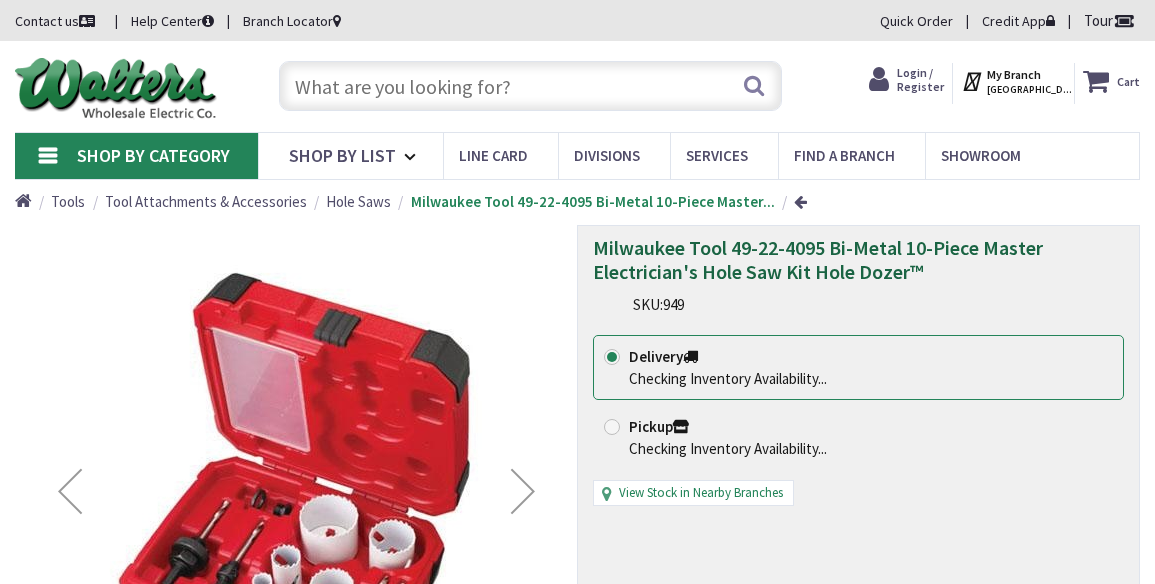 scroll, scrollTop: 0, scrollLeft: 0, axis: both 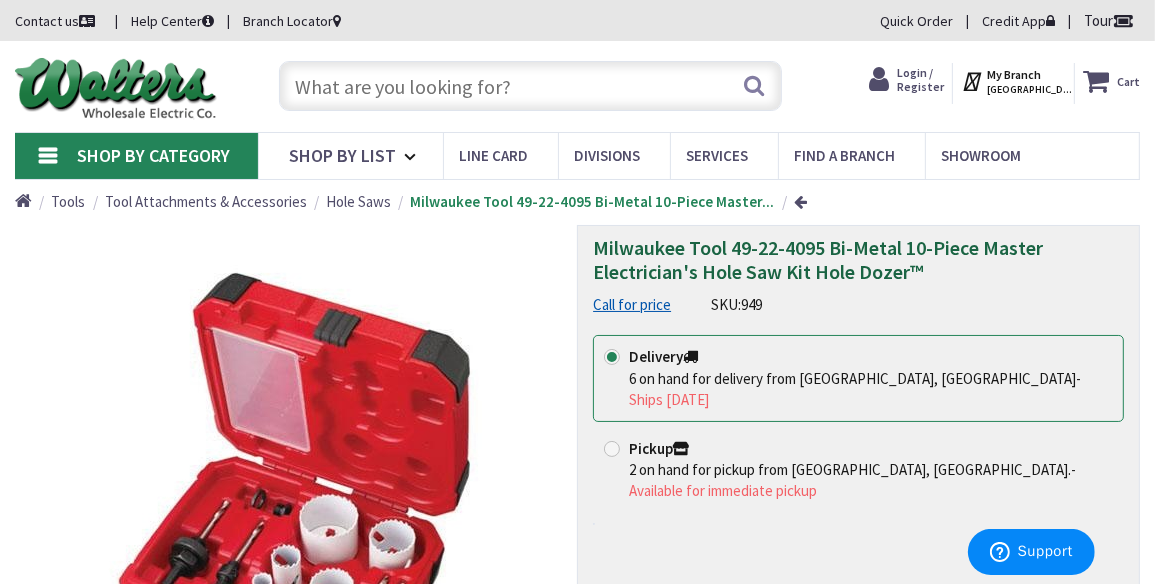 click at bounding box center [530, 86] 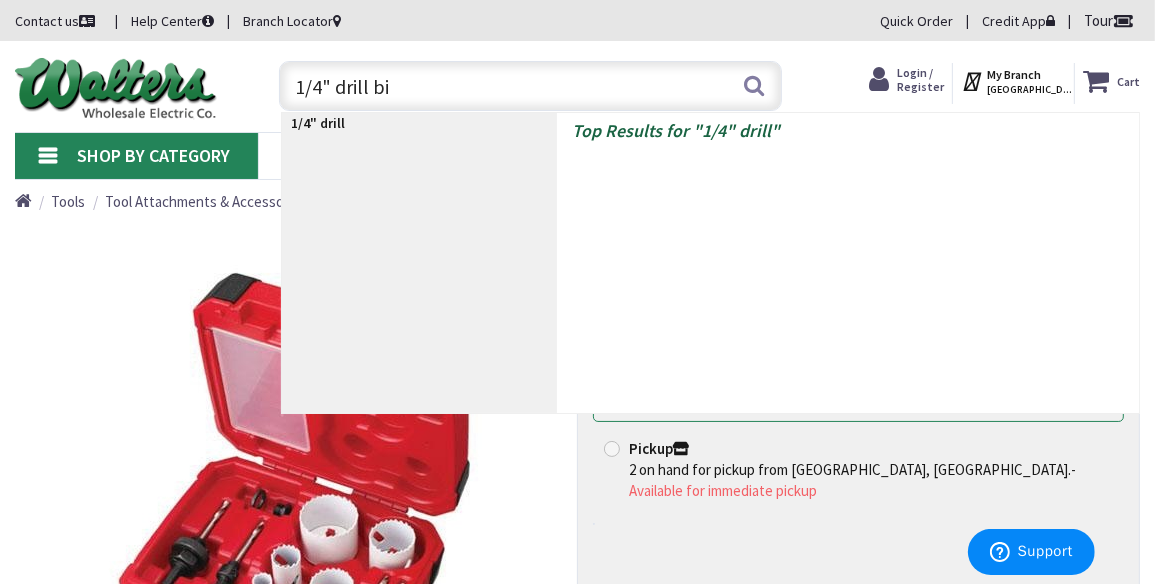 type on "1/4" drill bit" 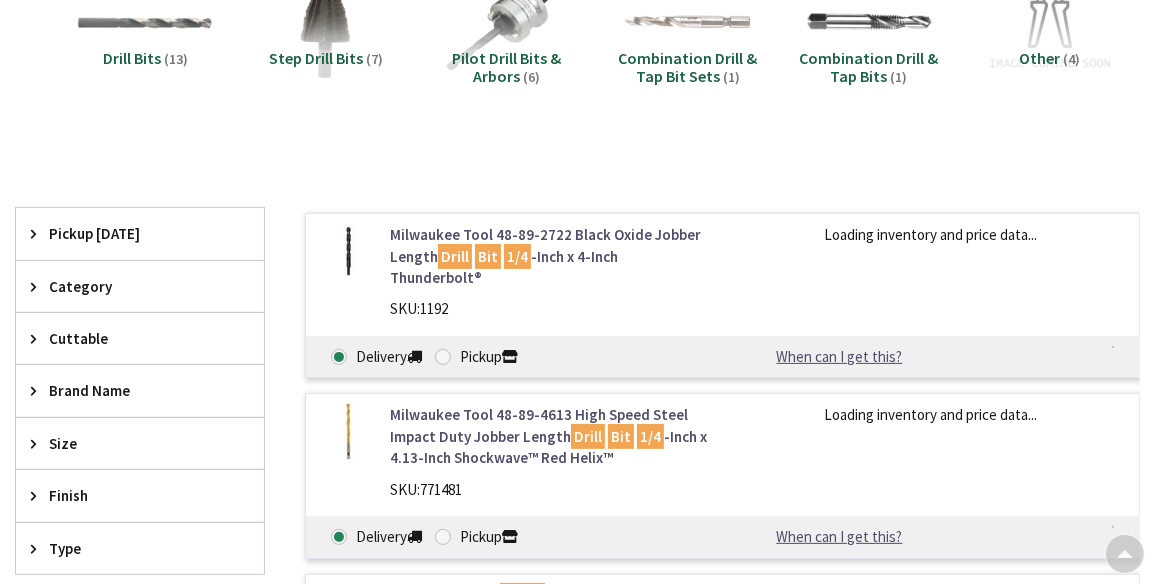 scroll, scrollTop: 0, scrollLeft: 0, axis: both 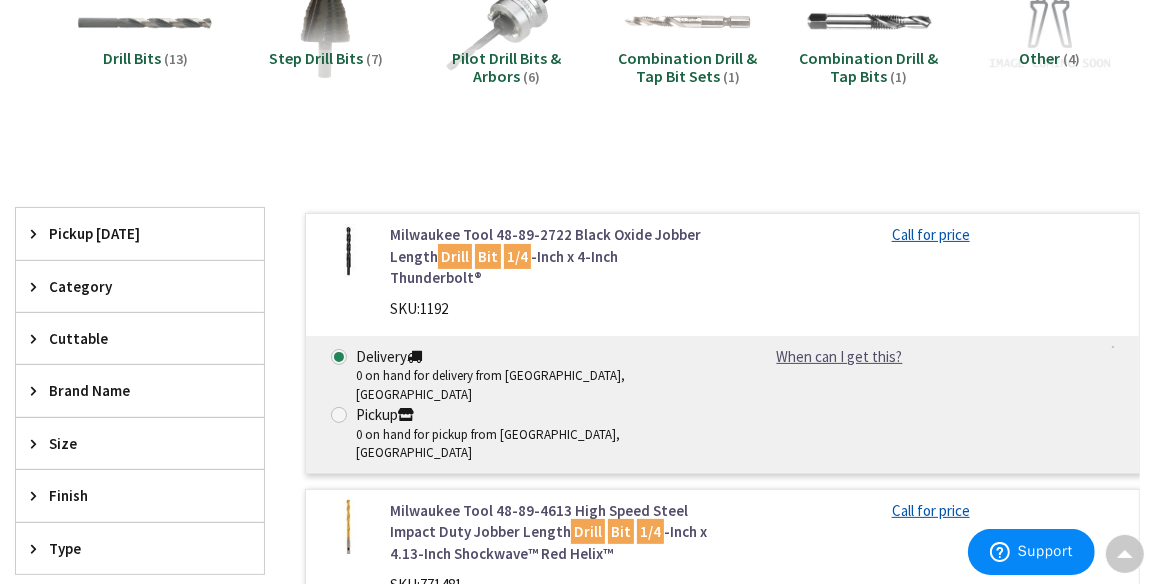 click on "Pickup [DATE]" at bounding box center (130, 233) 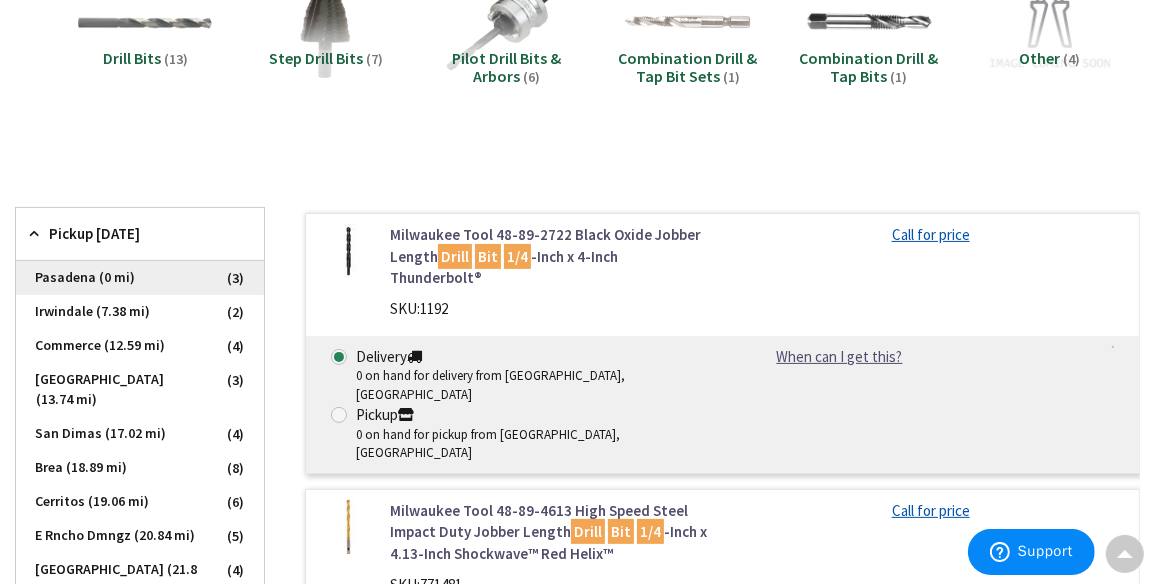 click on "Pasadena (0 mi)" at bounding box center [140, 278] 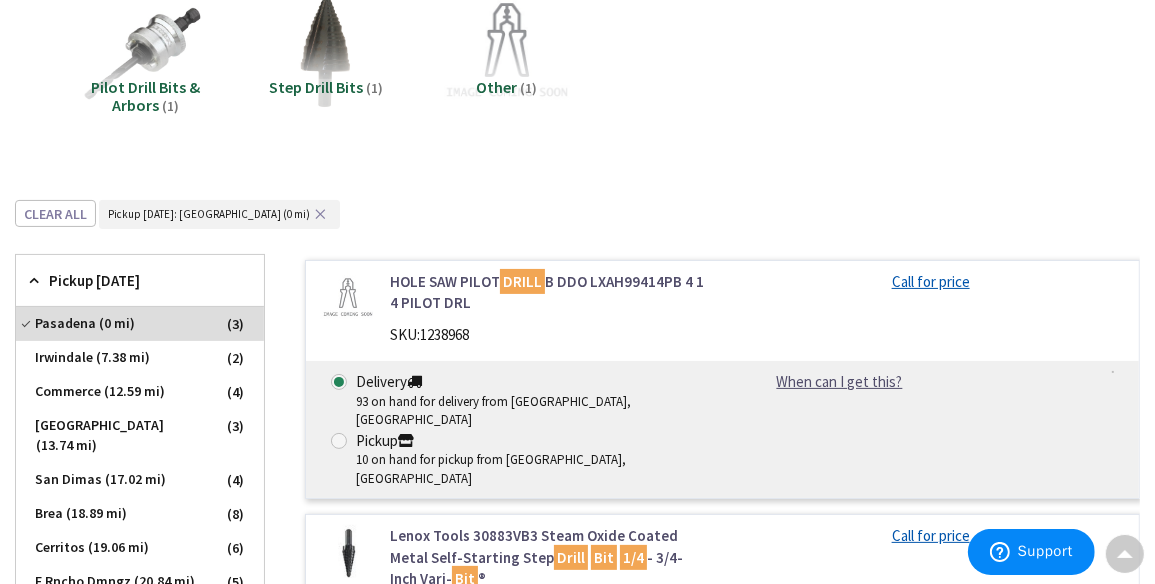 scroll, scrollTop: 0, scrollLeft: 0, axis: both 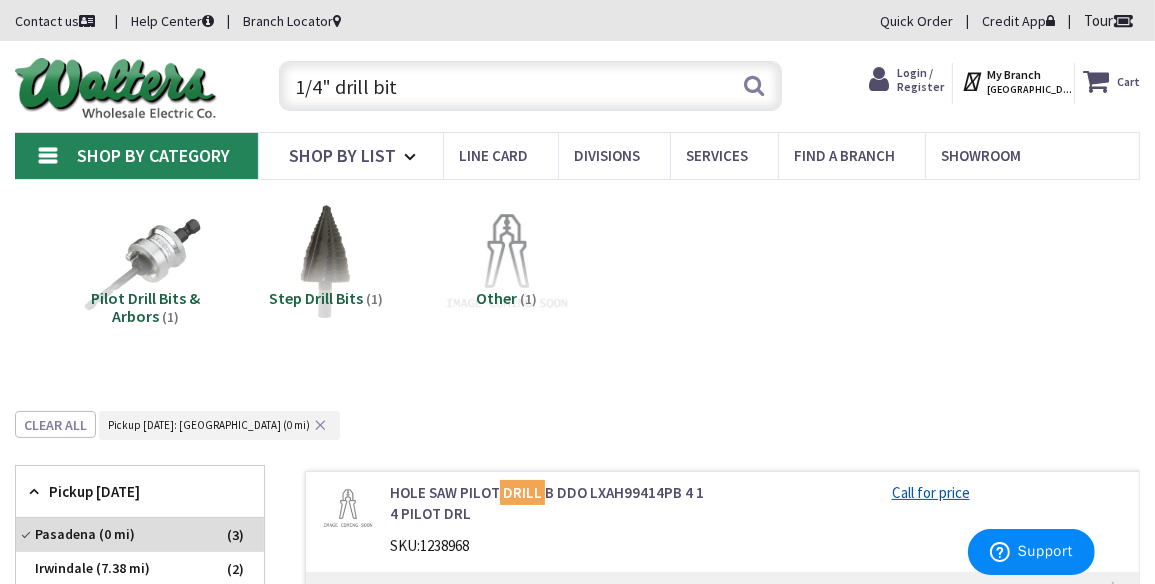 drag, startPoint x: 456, startPoint y: 91, endPoint x: -20, endPoint y: 98, distance: 476.05145 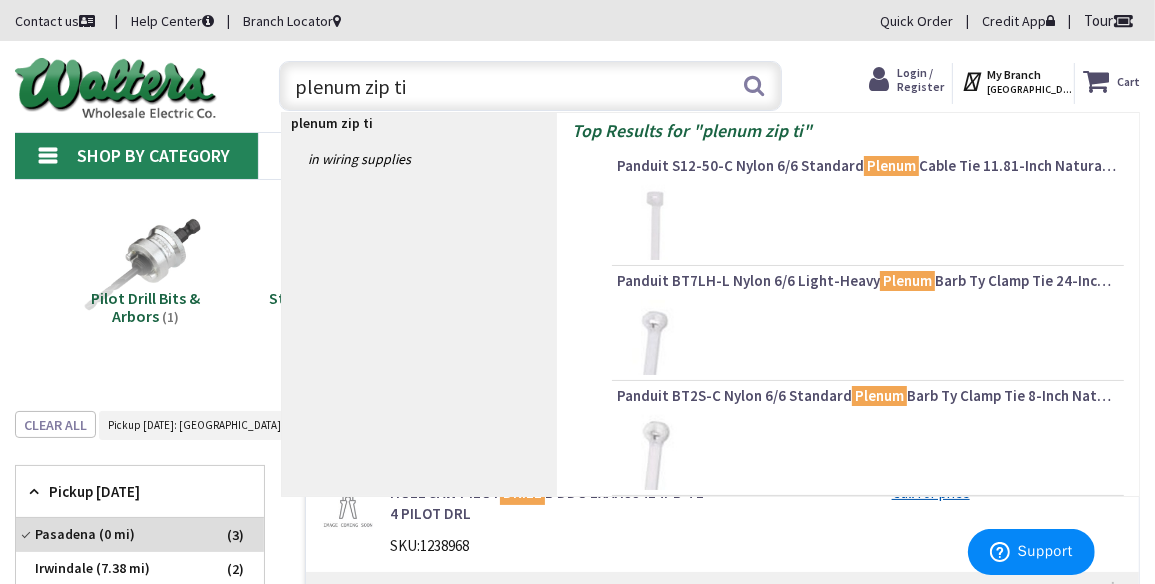 type on "plenum zip tie" 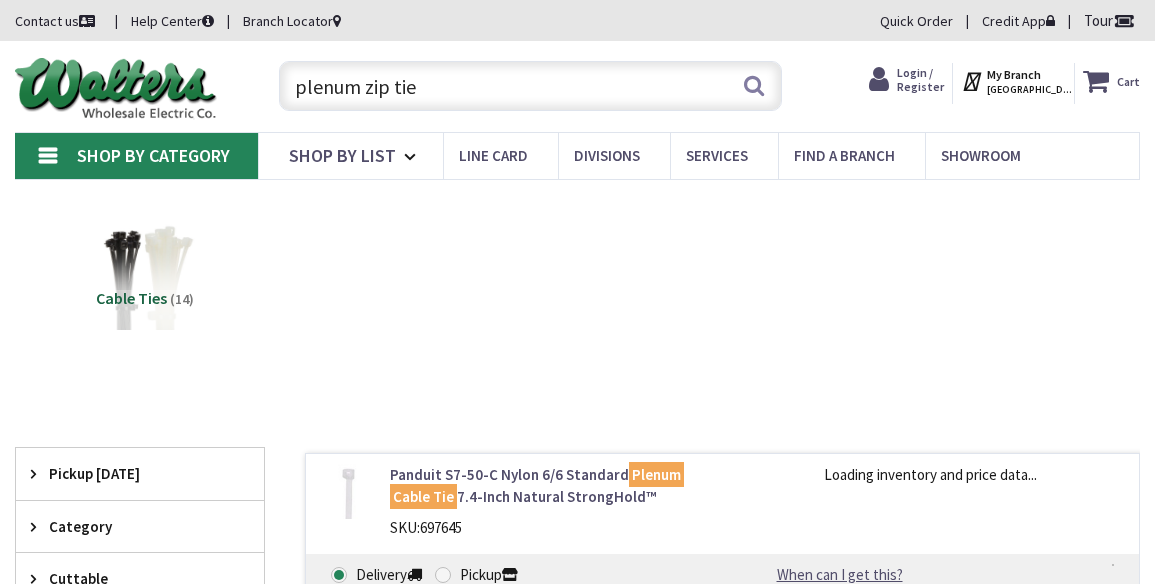 scroll, scrollTop: 0, scrollLeft: 0, axis: both 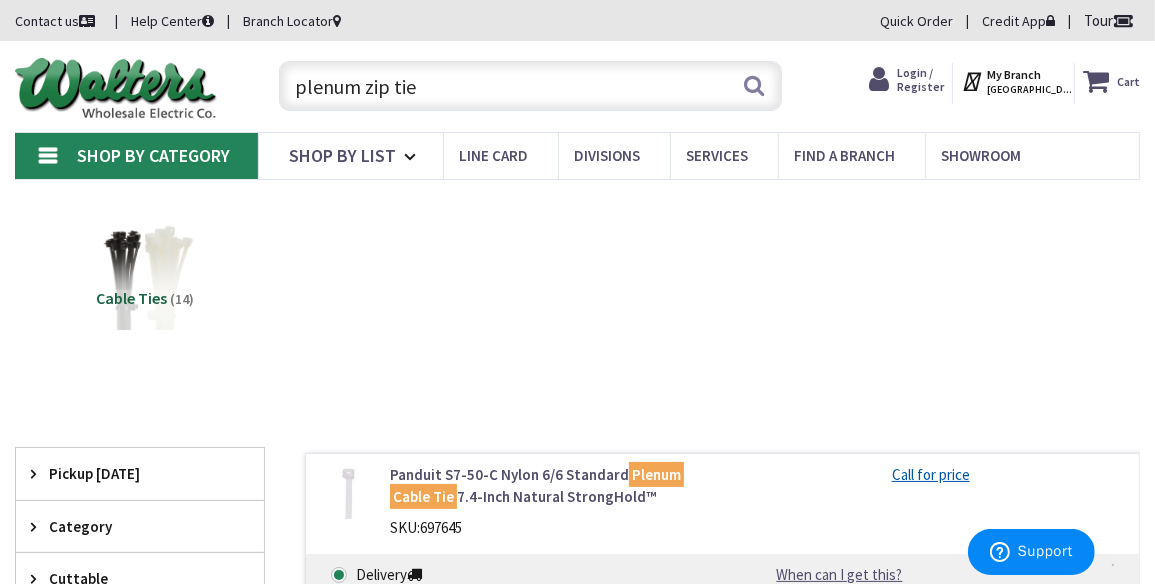 drag, startPoint x: 481, startPoint y: 92, endPoint x: -20, endPoint y: 77, distance: 501.2245 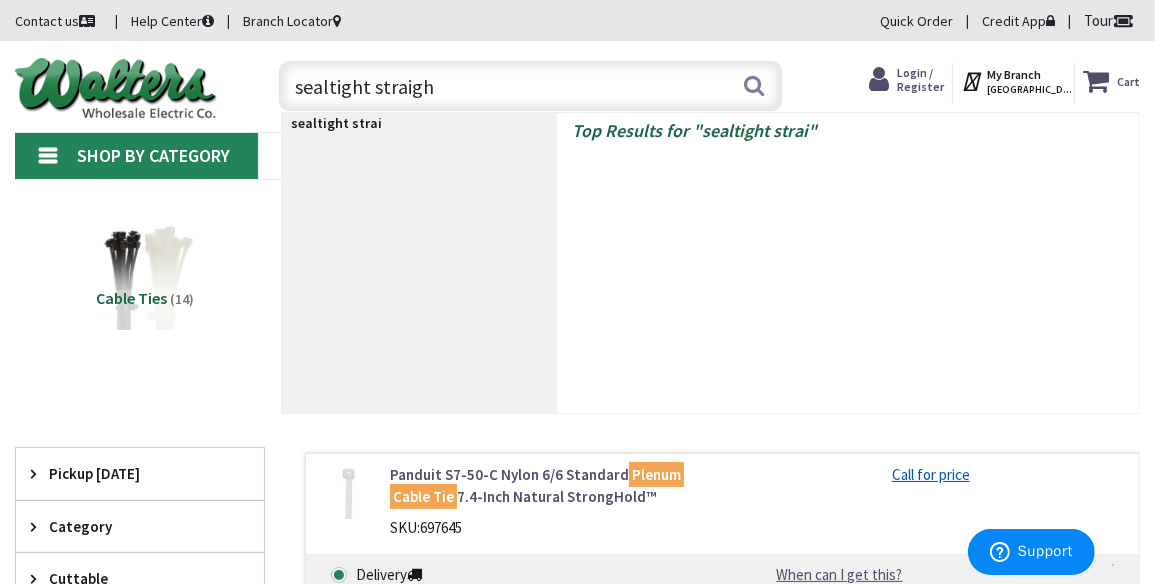 type on "sealtight straight" 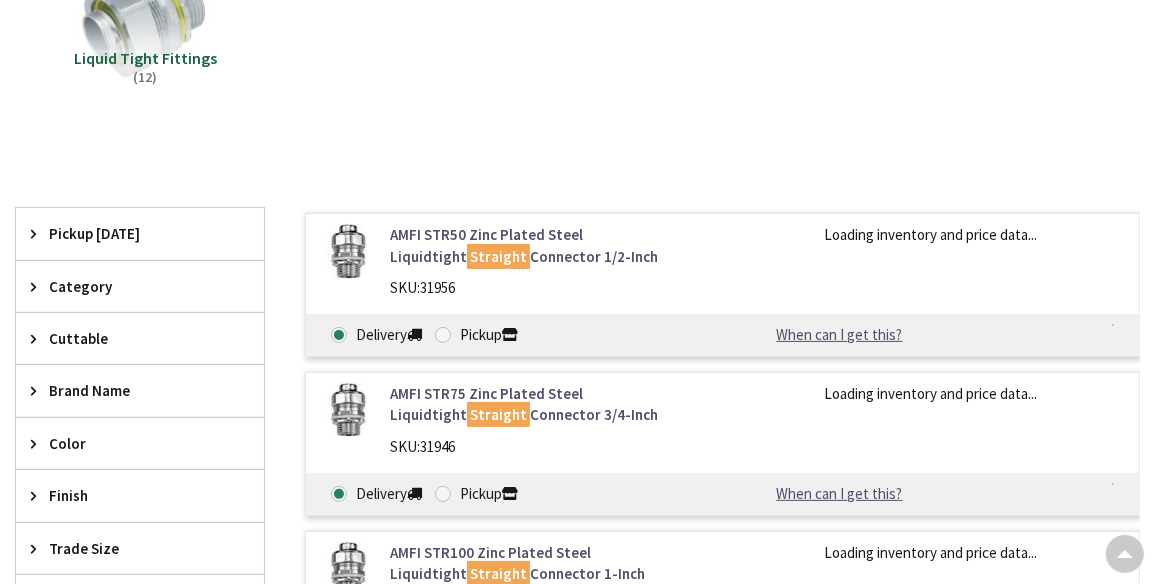 scroll, scrollTop: 241, scrollLeft: 0, axis: vertical 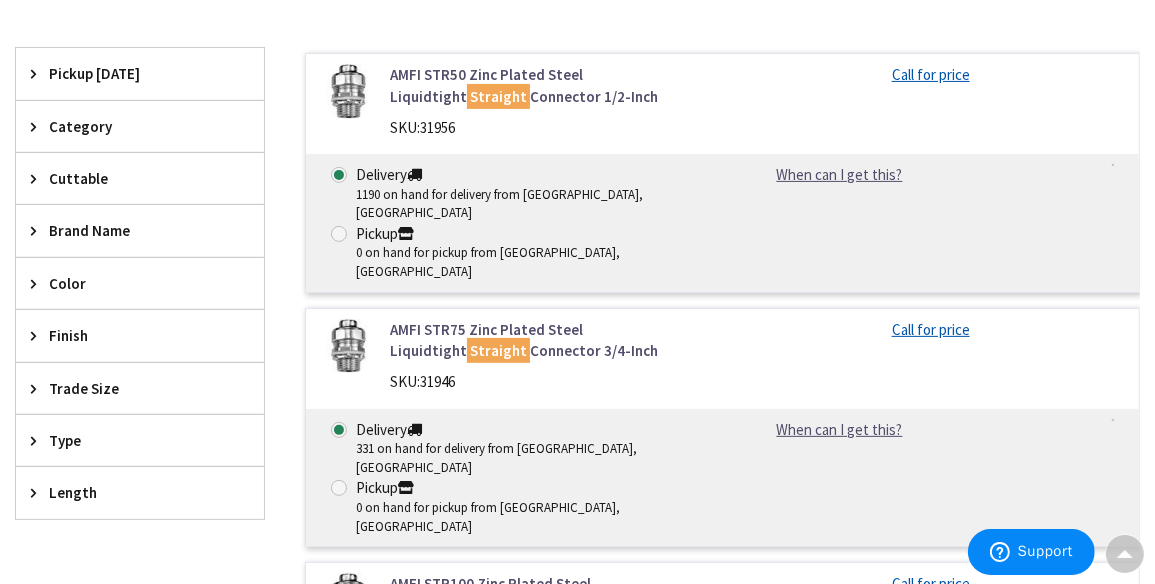 click on "Pickup [DATE]" at bounding box center [130, 73] 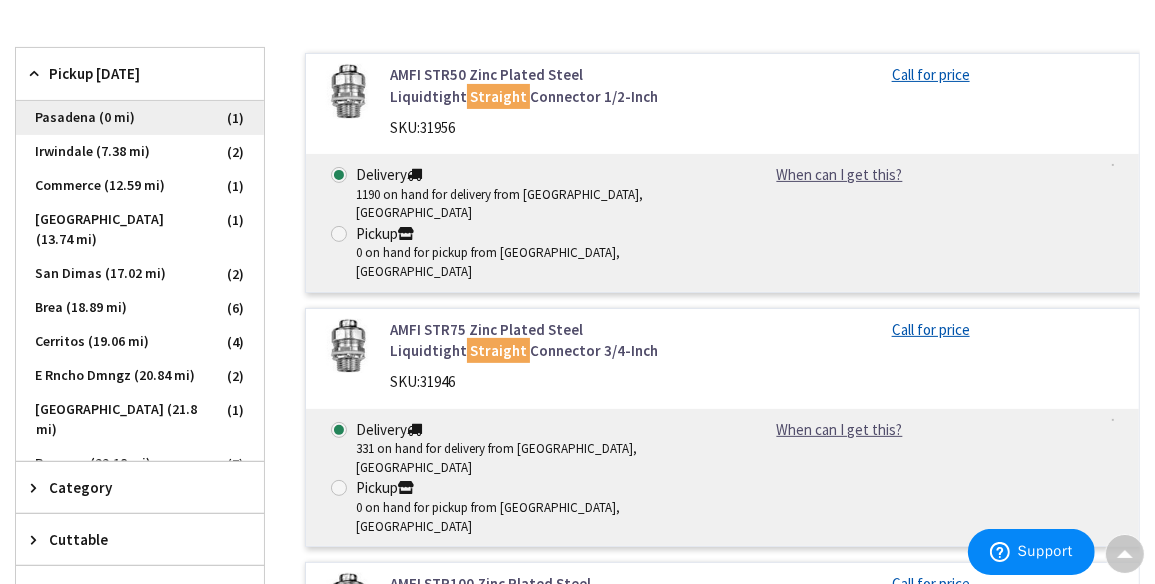 click on "Pasadena (0 mi)" at bounding box center (140, 118) 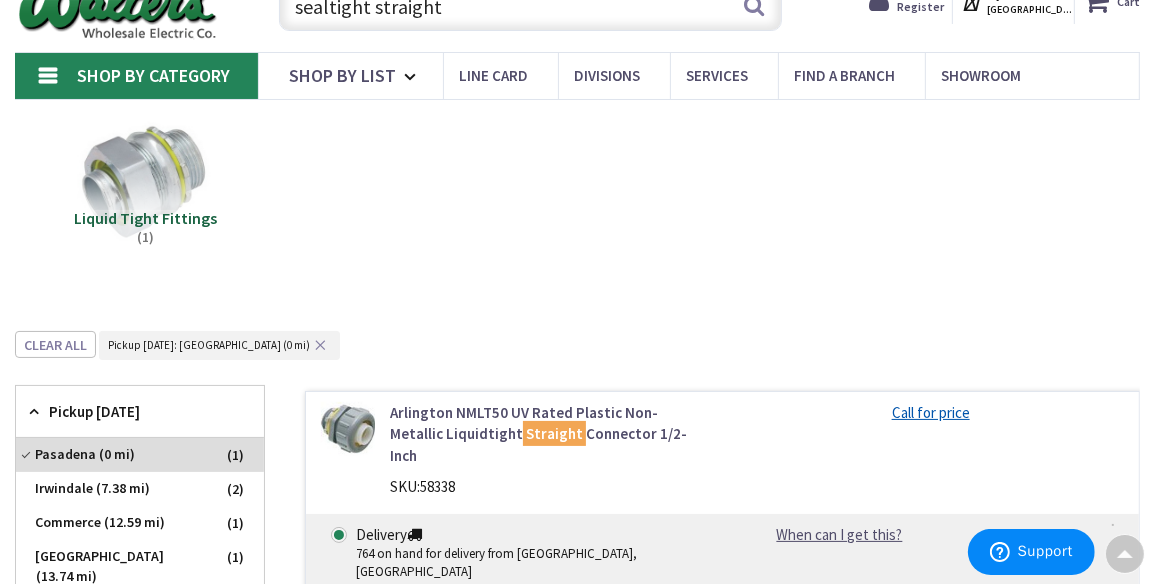 scroll, scrollTop: 80, scrollLeft: 0, axis: vertical 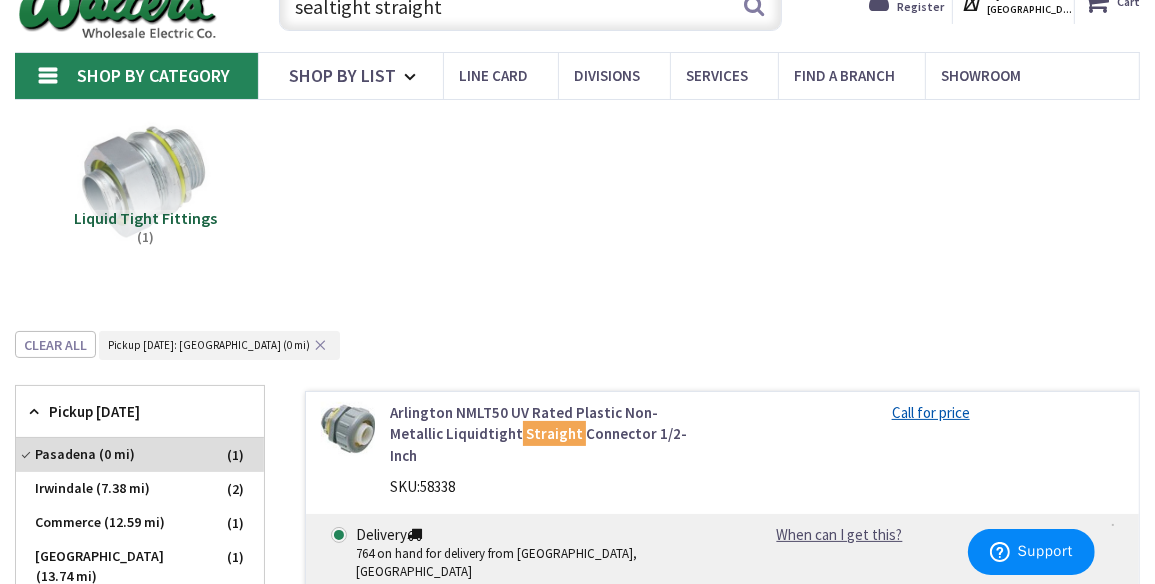 drag, startPoint x: 449, startPoint y: 4, endPoint x: -20, endPoint y: 20, distance: 469.27283 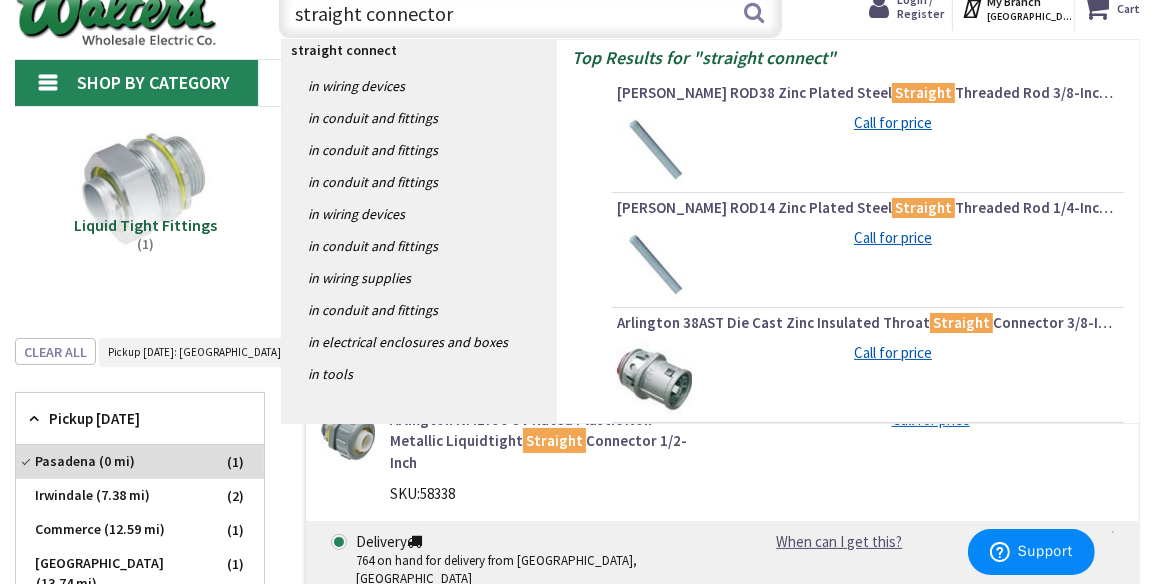 type on "straight connector" 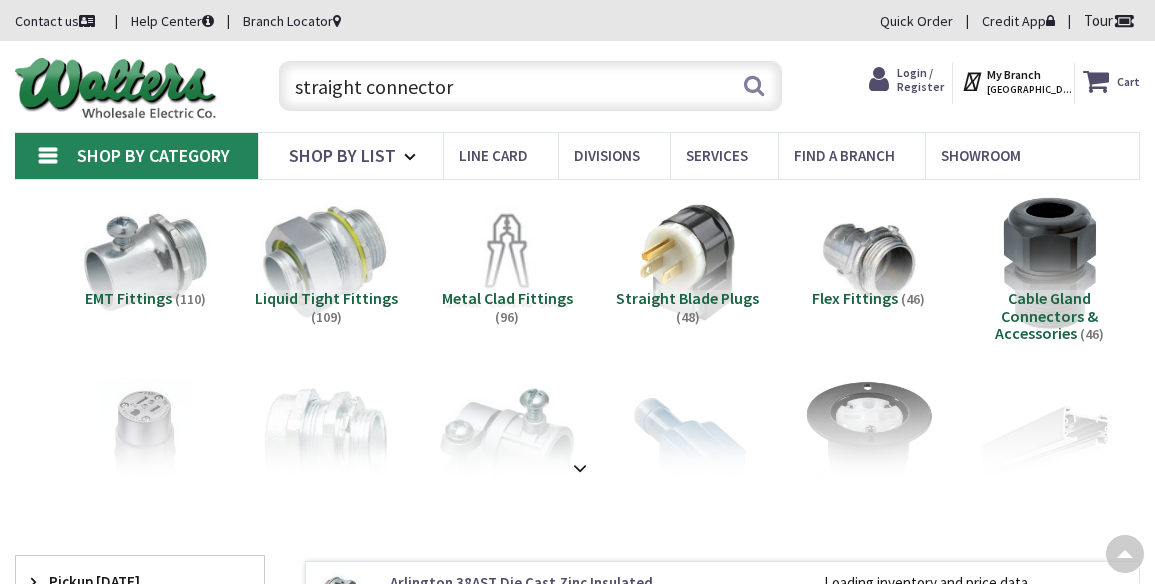 click on "Liquid Tight Fittings" at bounding box center (326, 298) 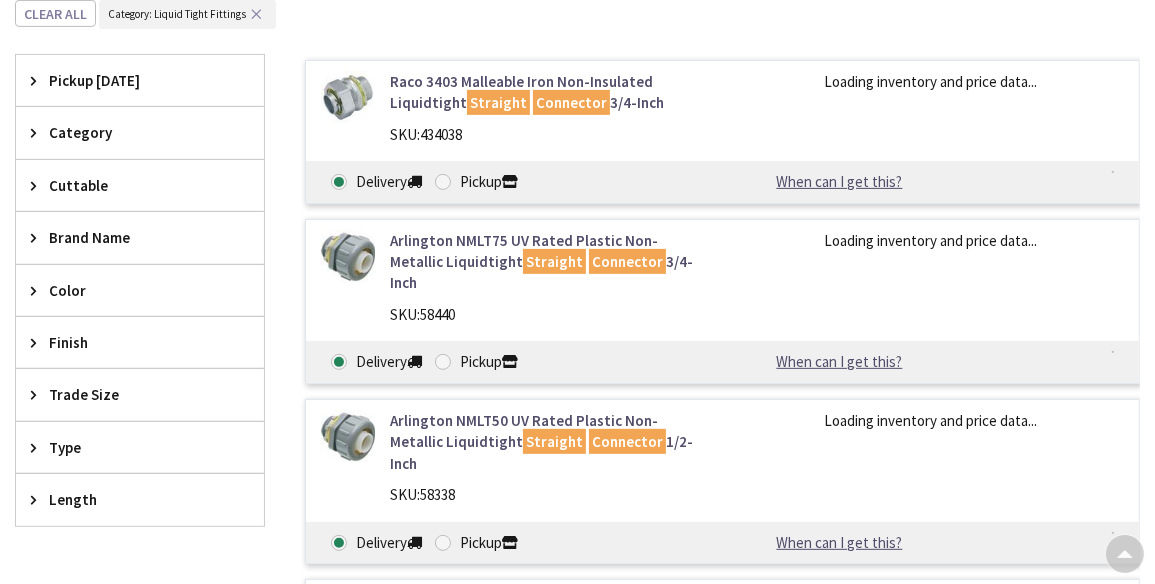 scroll, scrollTop: 519, scrollLeft: 0, axis: vertical 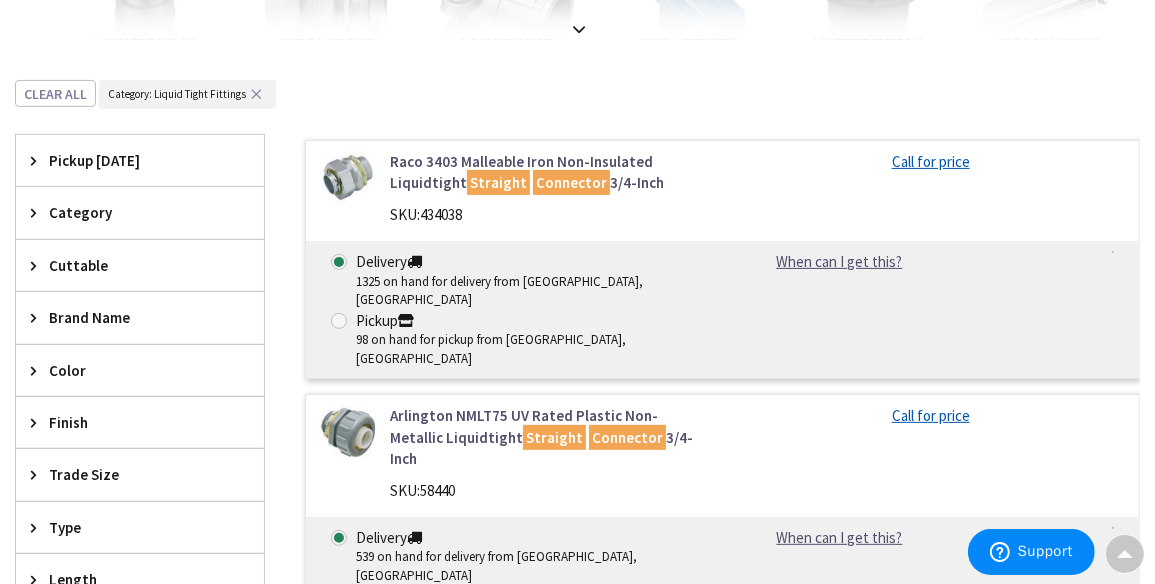 click on "Pickup [DATE]" at bounding box center [130, 160] 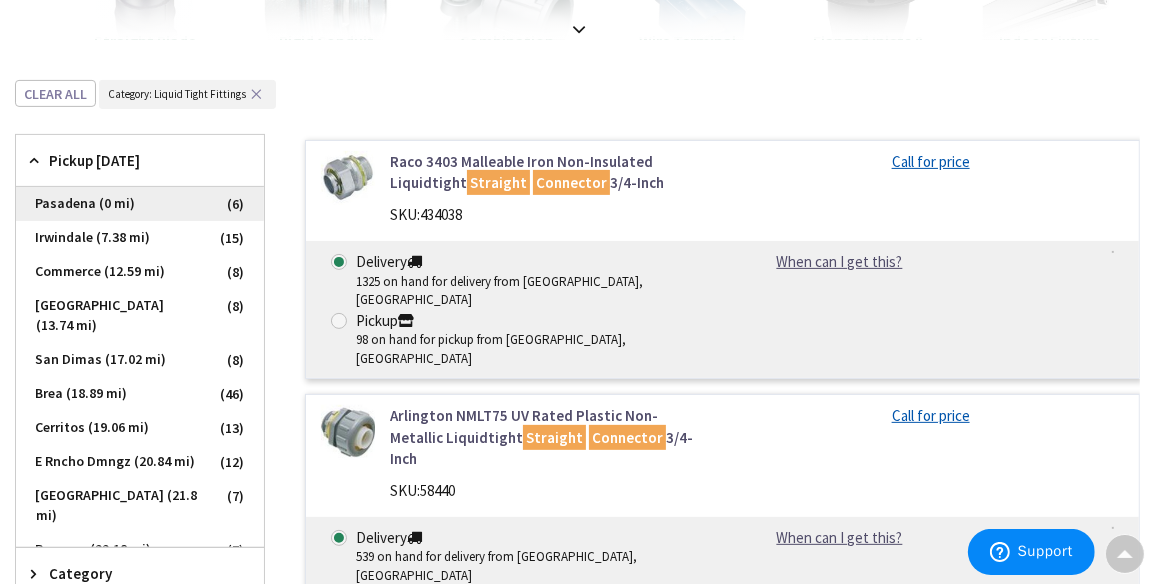 click on "Pasadena (0 mi)" at bounding box center (140, 204) 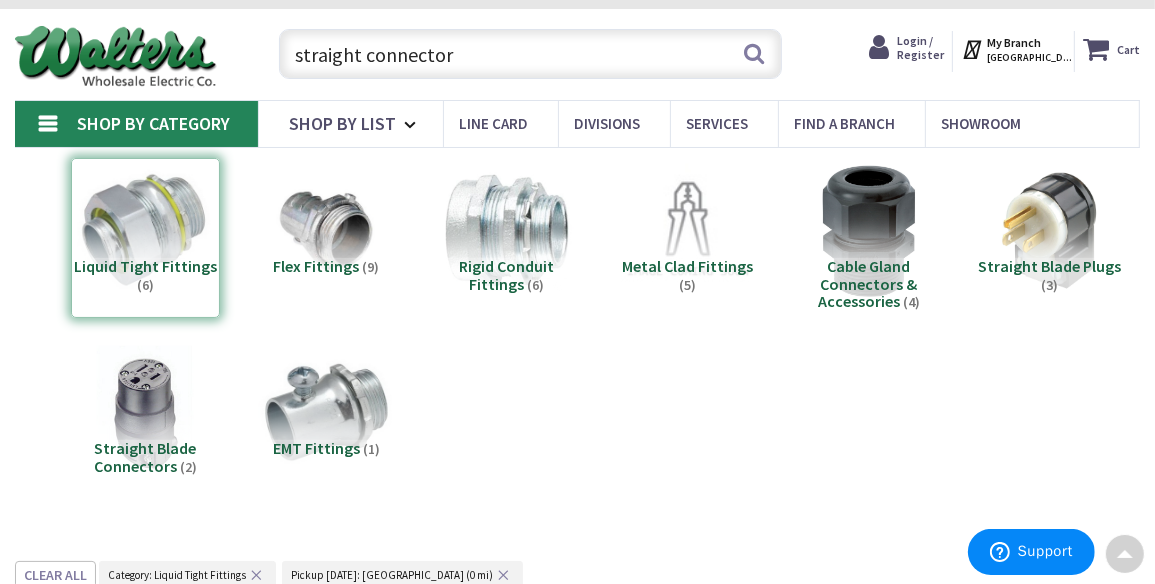 scroll, scrollTop: 0, scrollLeft: 0, axis: both 